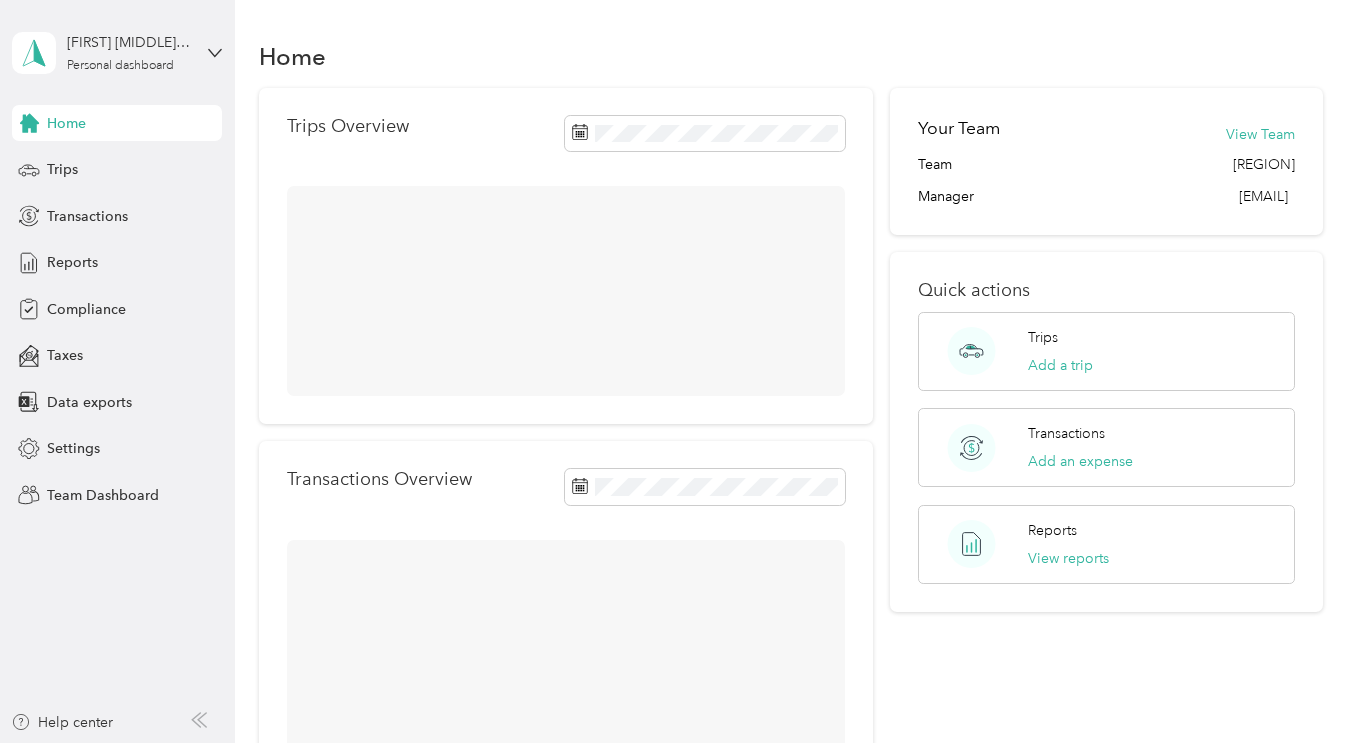 scroll, scrollTop: 0, scrollLeft: 0, axis: both 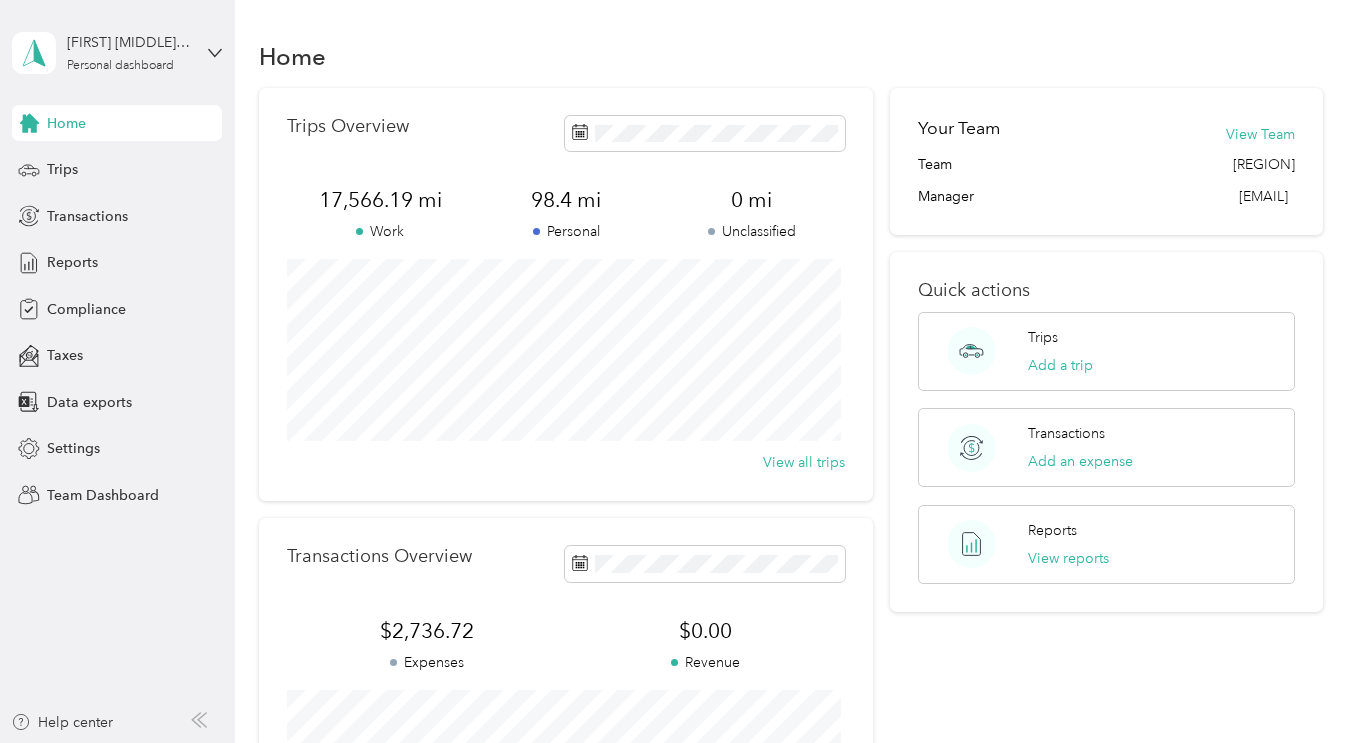 click on "[FIRST] [MIDDLE] [LAST] Personal dashboard" at bounding box center (129, 52) 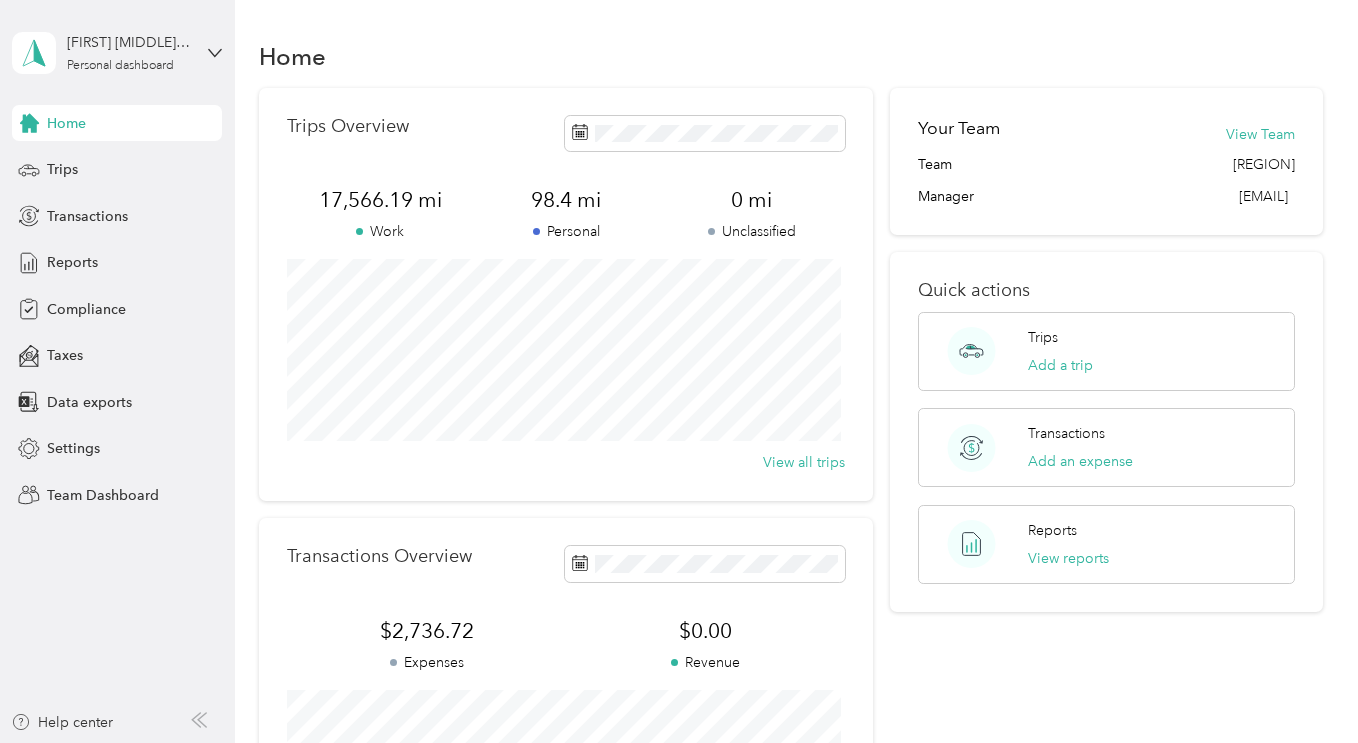 click on "Team dashboard" at bounding box center [83, 164] 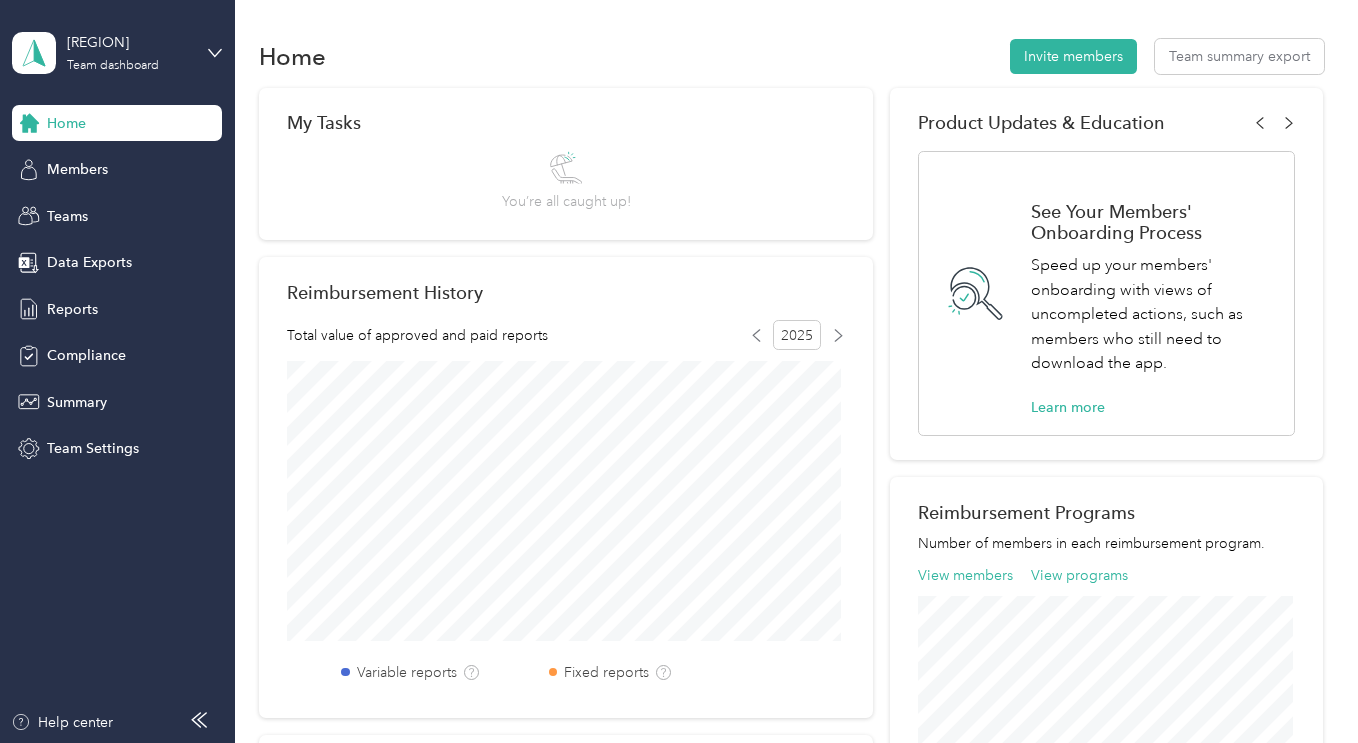 click on "Members" at bounding box center [77, 169] 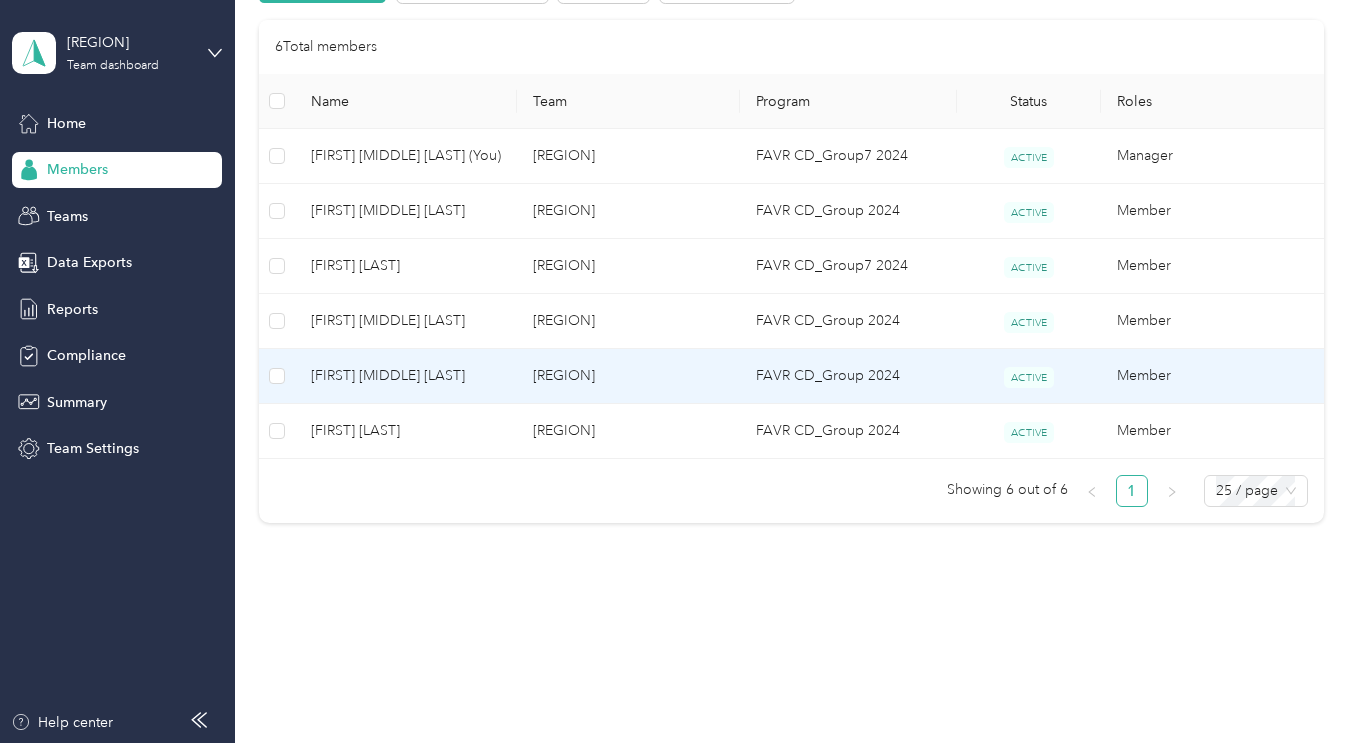 scroll, scrollTop: 462, scrollLeft: 0, axis: vertical 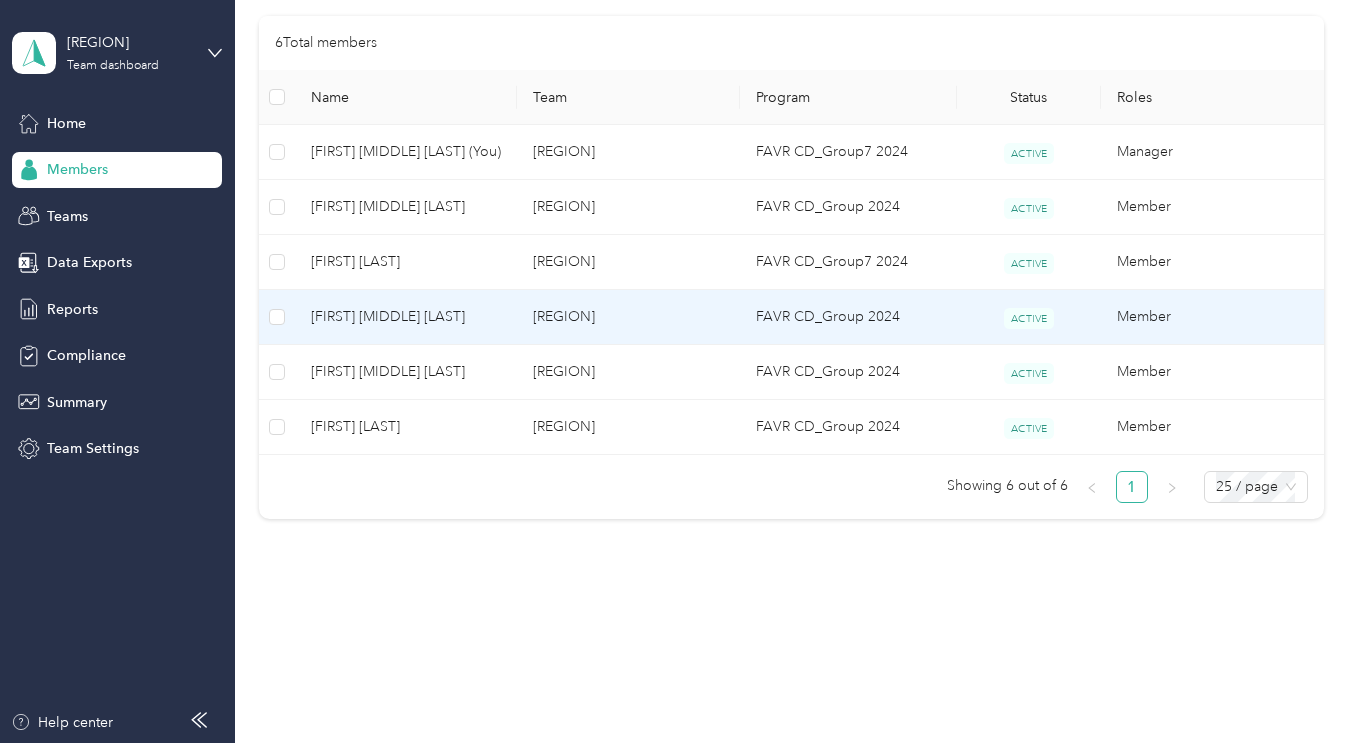 click on "[FIRST] [MIDDLE] [LAST]" at bounding box center [406, 317] 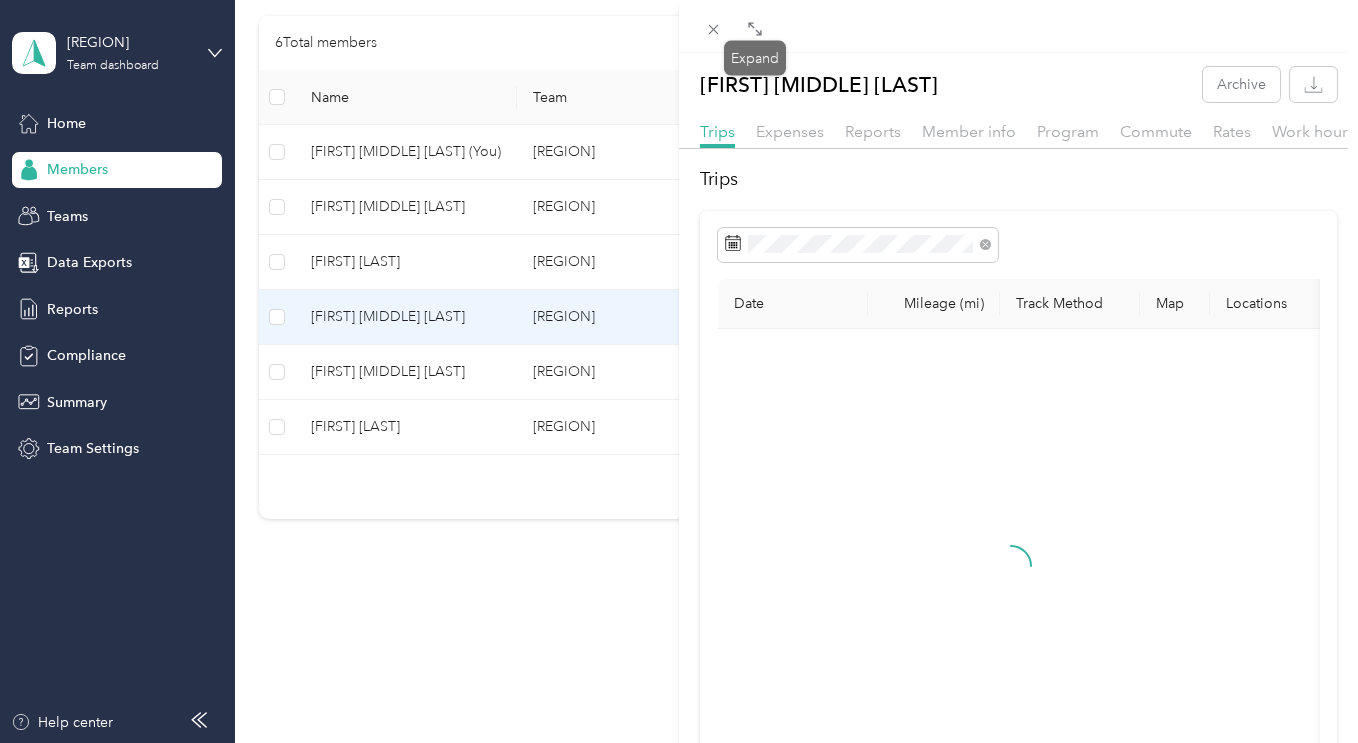 click 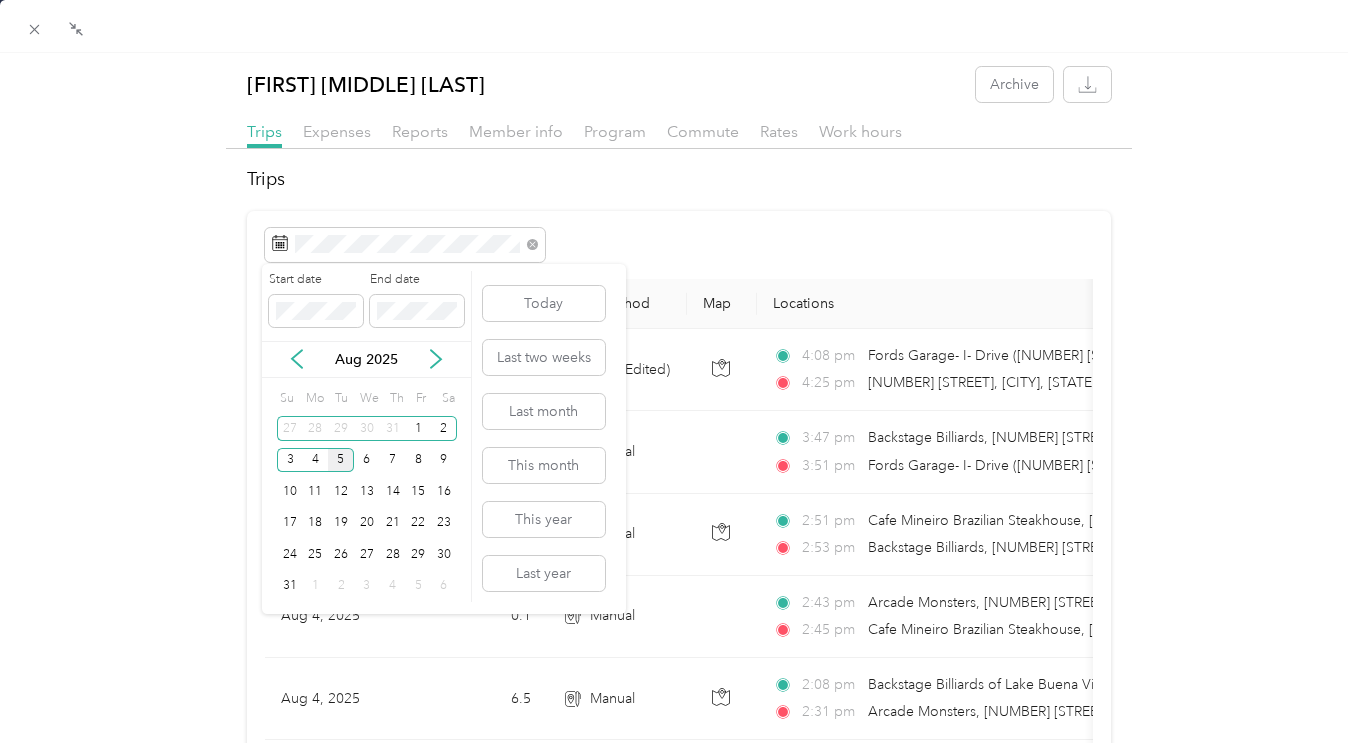 click on "4" at bounding box center (316, 460) 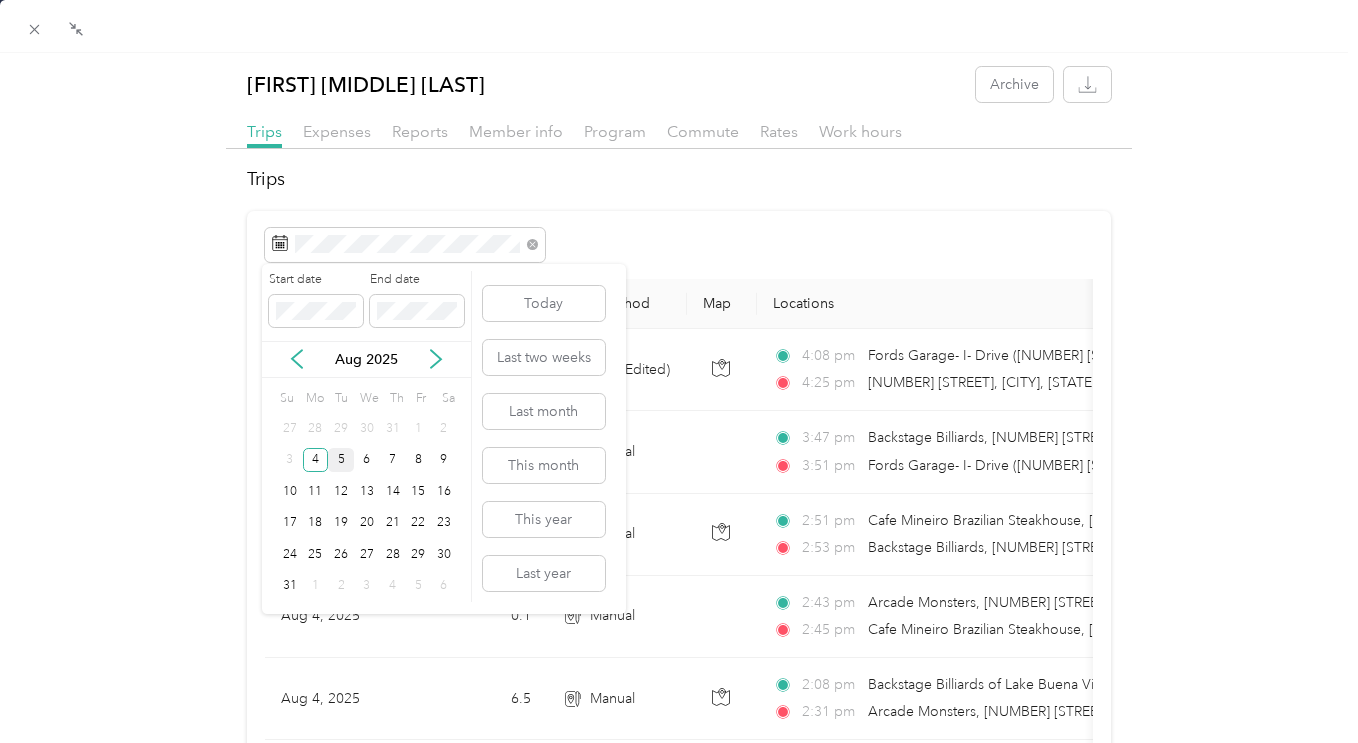 click on "4" at bounding box center (316, 460) 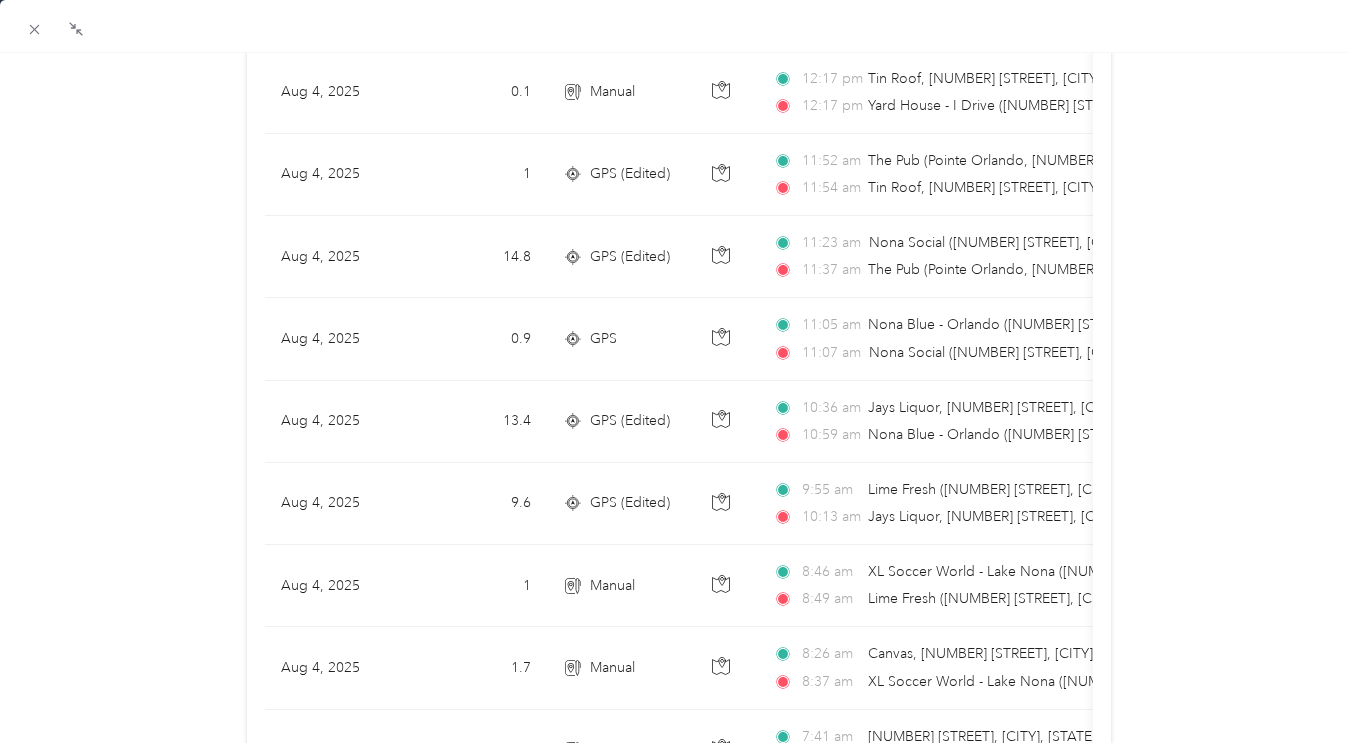 scroll, scrollTop: 1325, scrollLeft: 0, axis: vertical 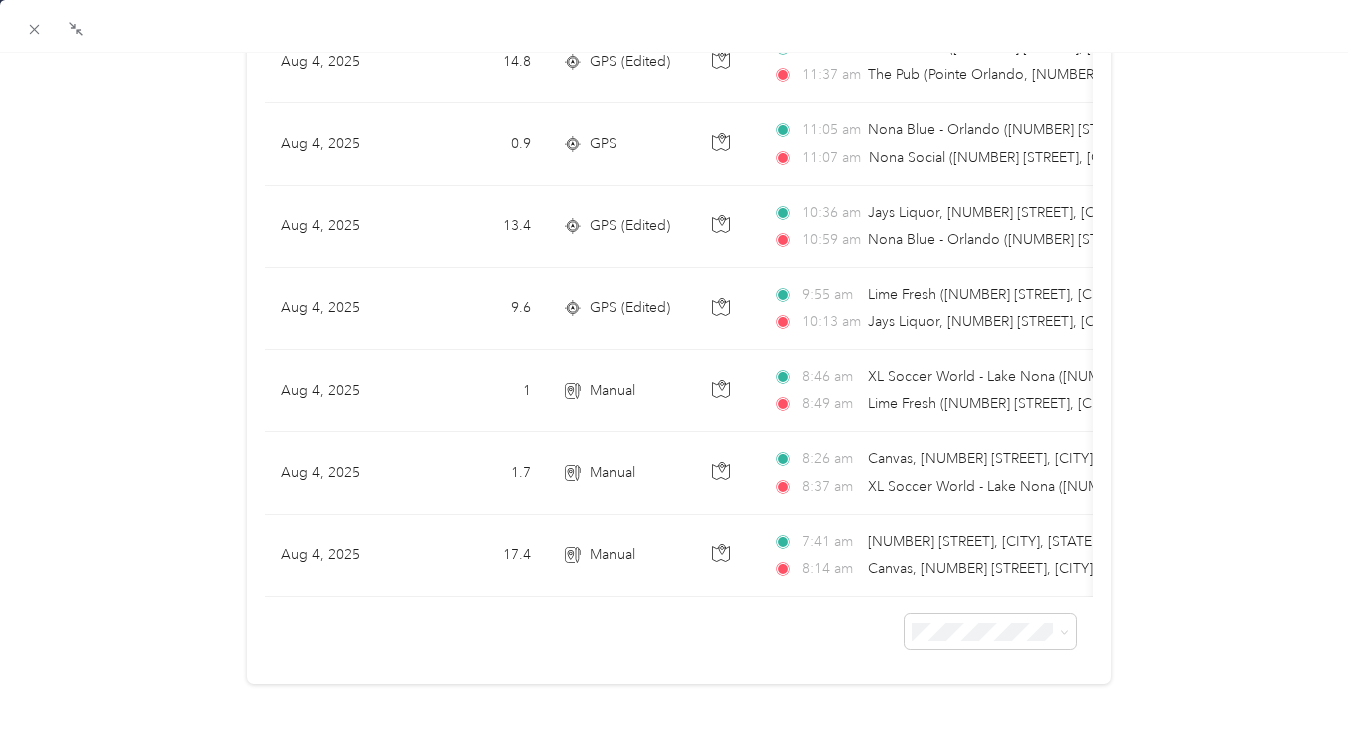 click 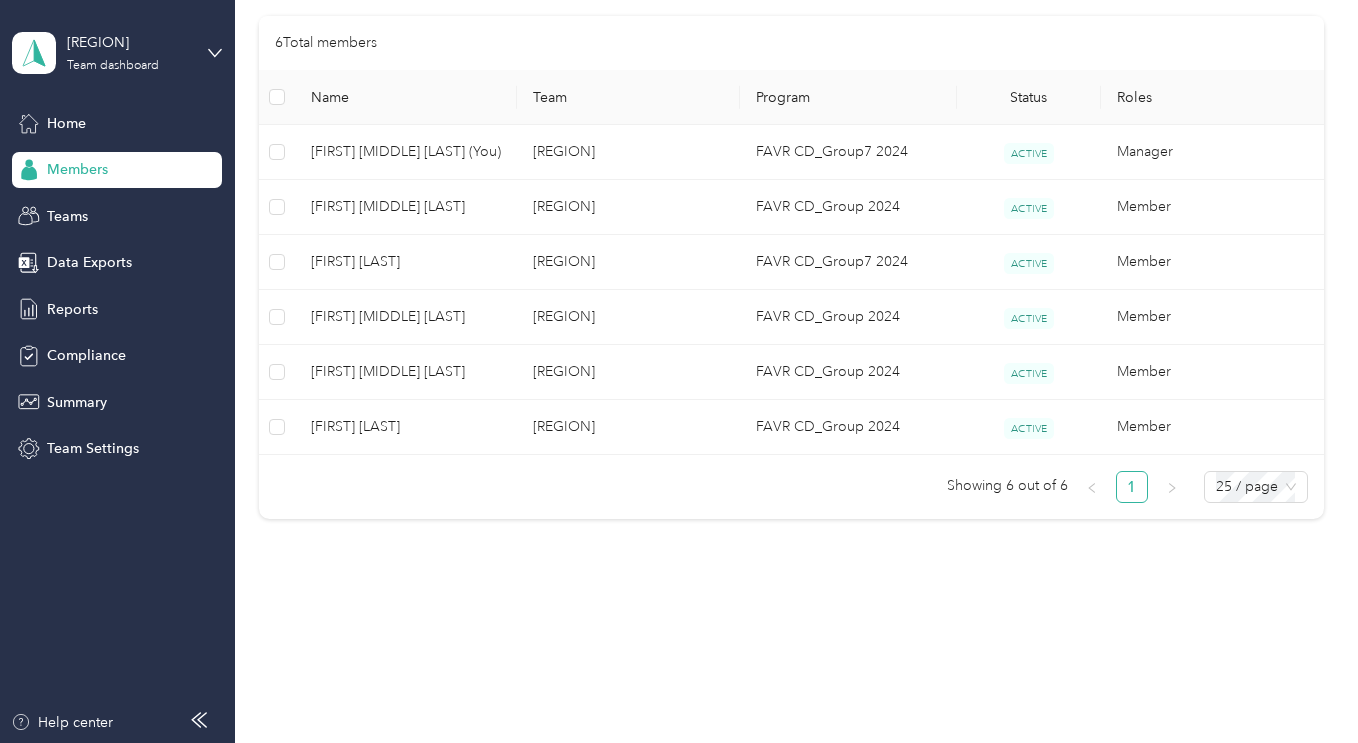scroll, scrollTop: 271, scrollLeft: 0, axis: vertical 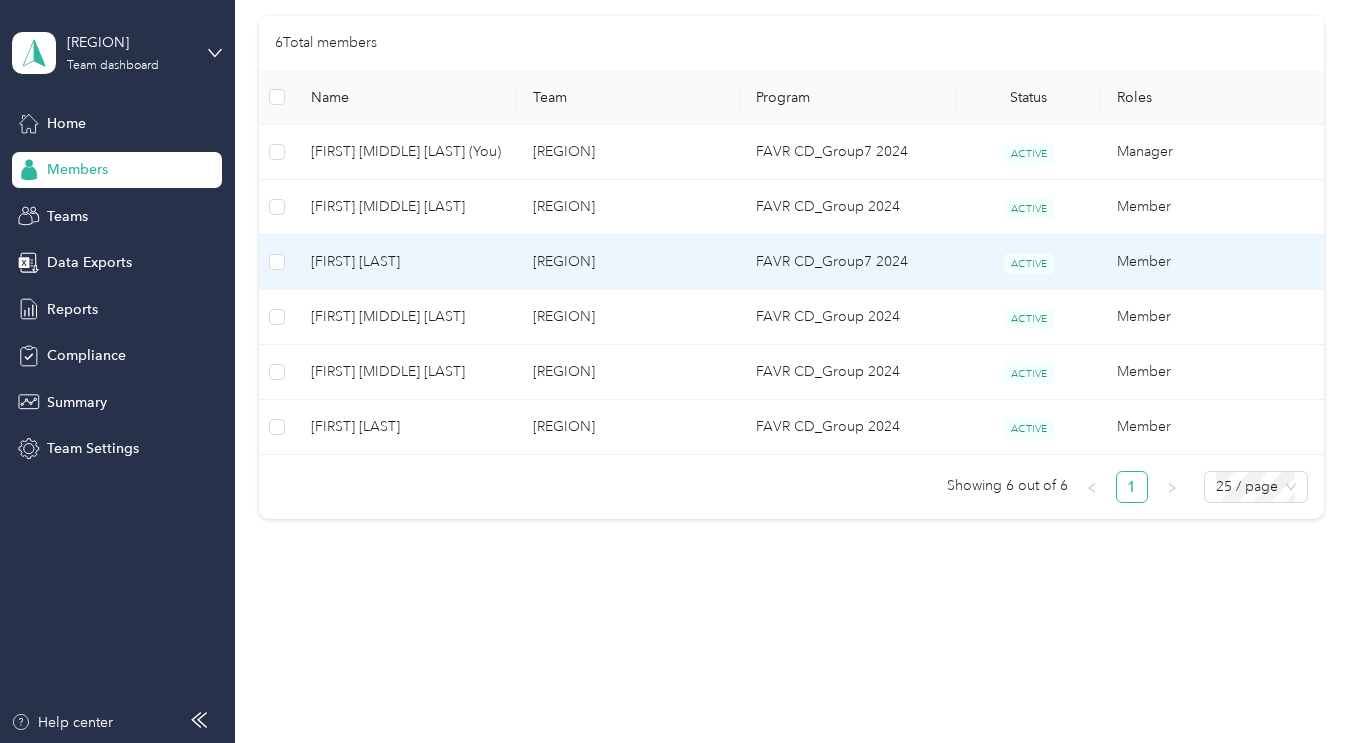 click on "[FIRST] [LAST]" at bounding box center [406, 262] 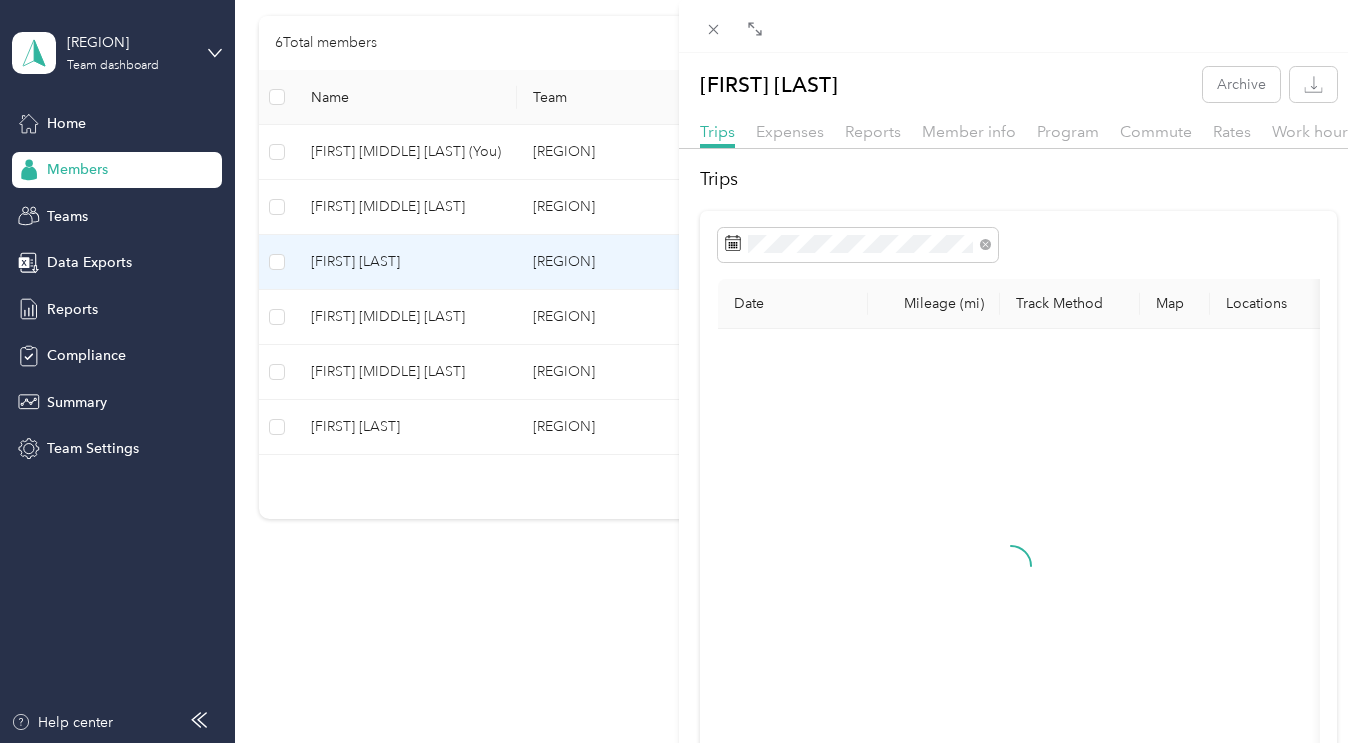 click 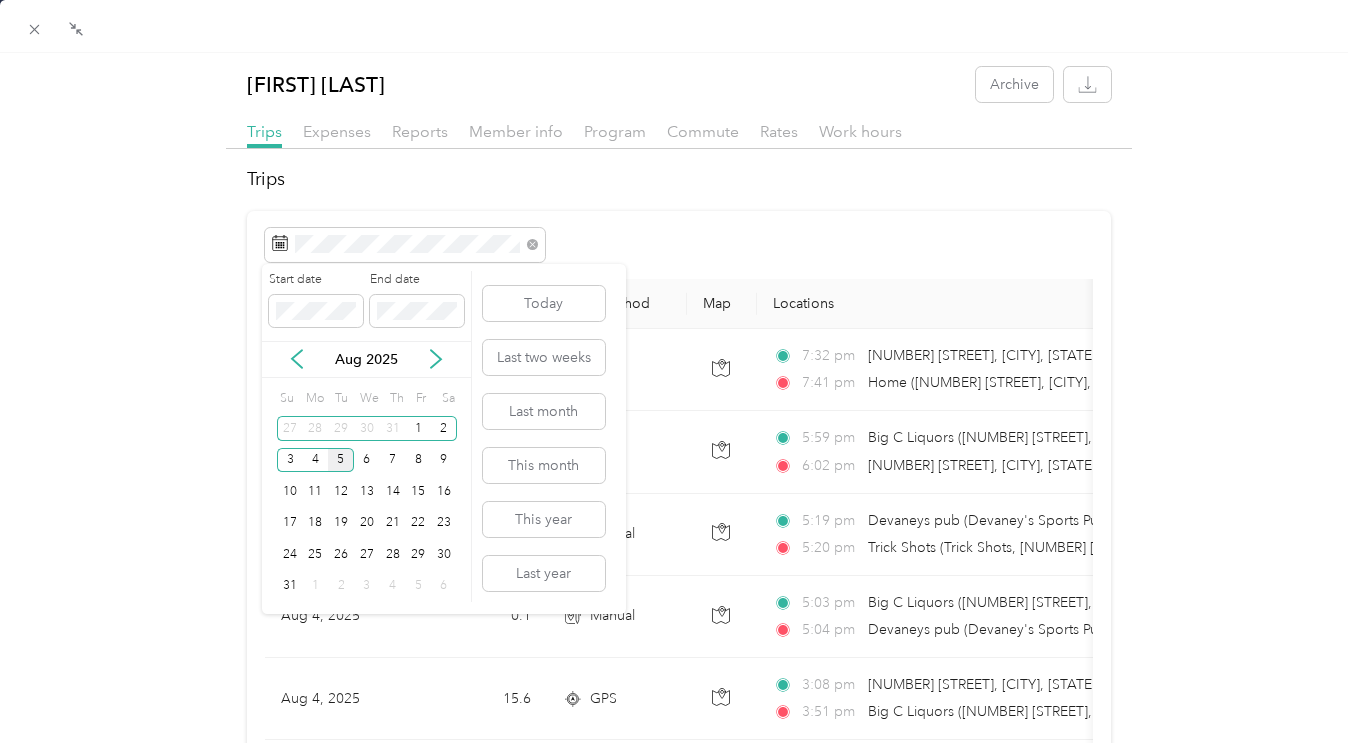 click on "4" at bounding box center (316, 460) 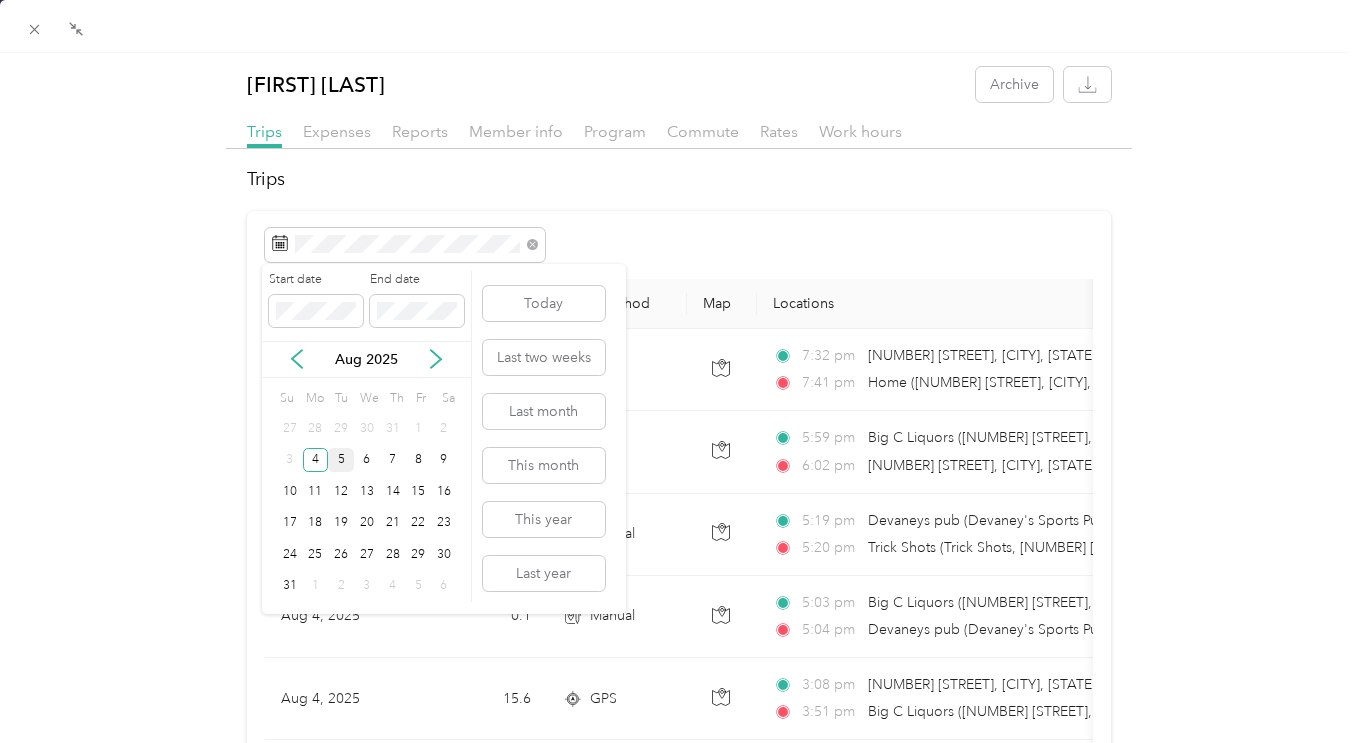 click on "4" at bounding box center (316, 460) 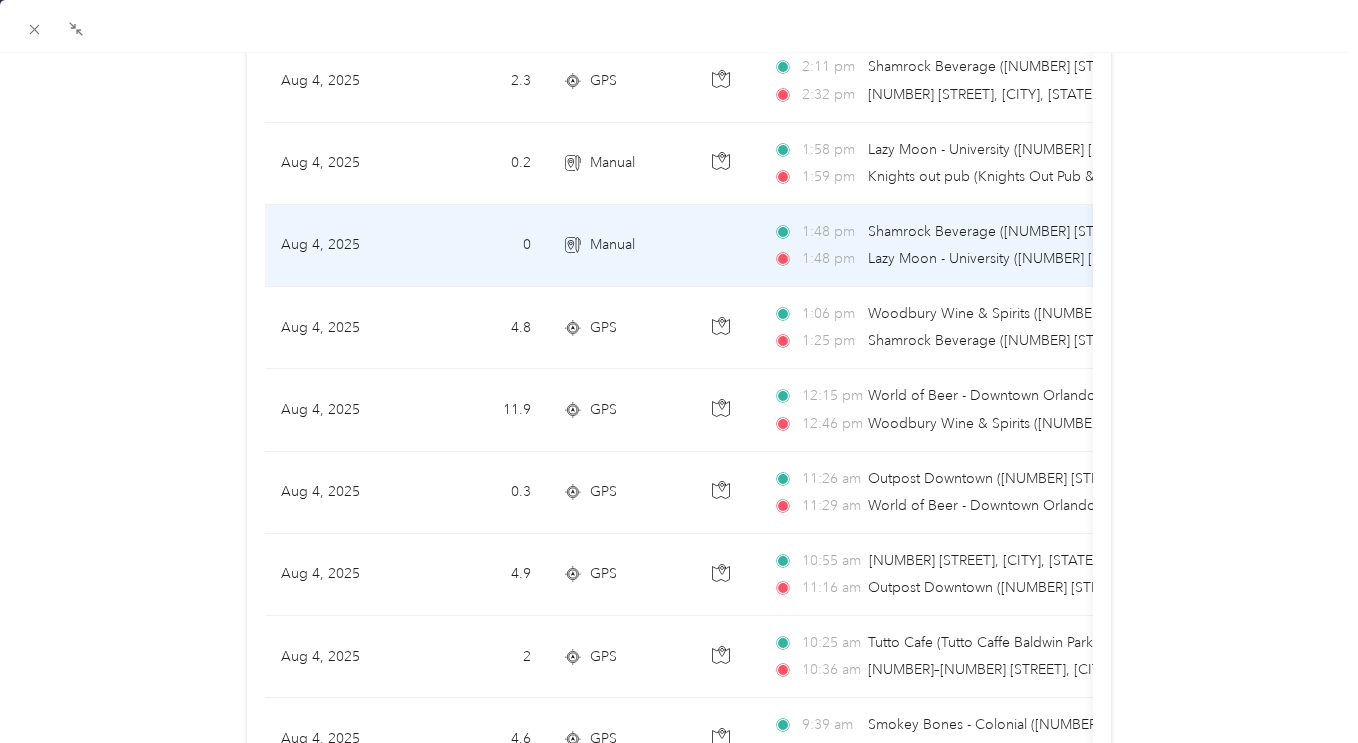 scroll, scrollTop: 996, scrollLeft: 0, axis: vertical 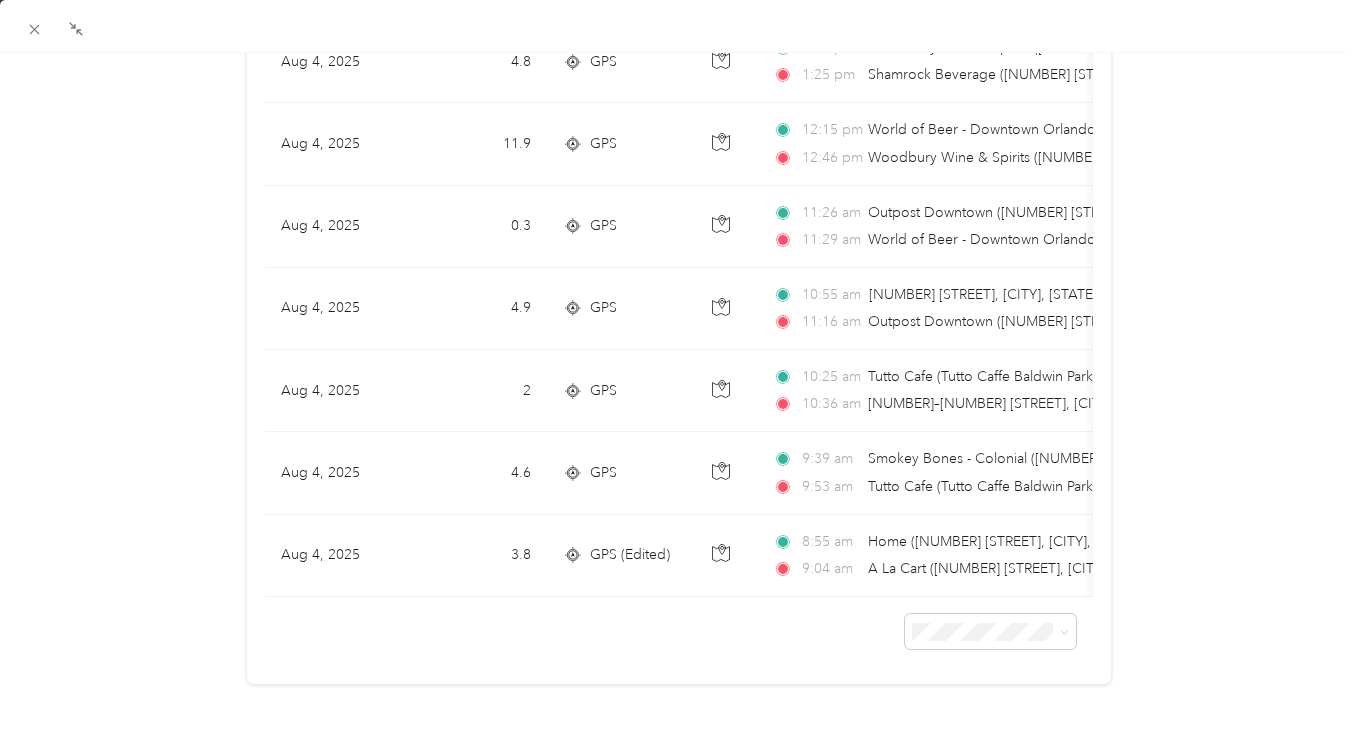 click 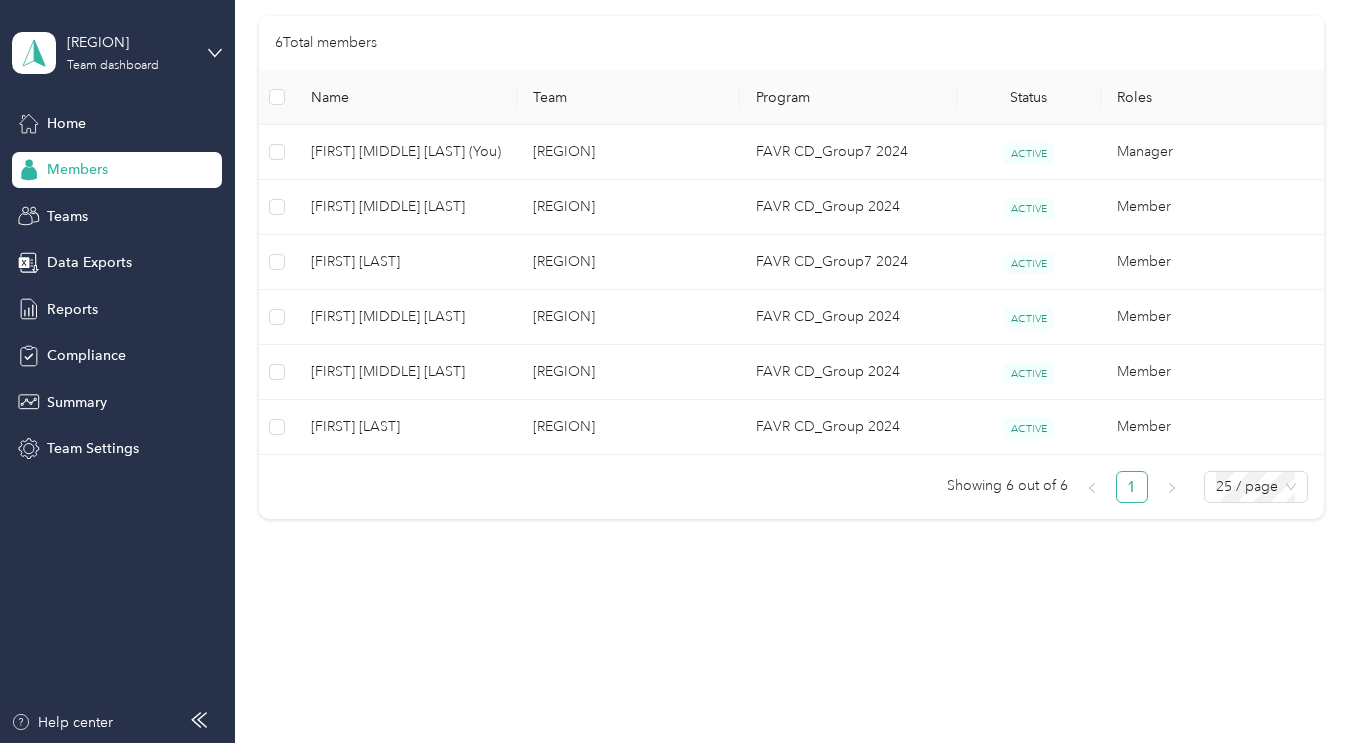 scroll, scrollTop: 271, scrollLeft: 0, axis: vertical 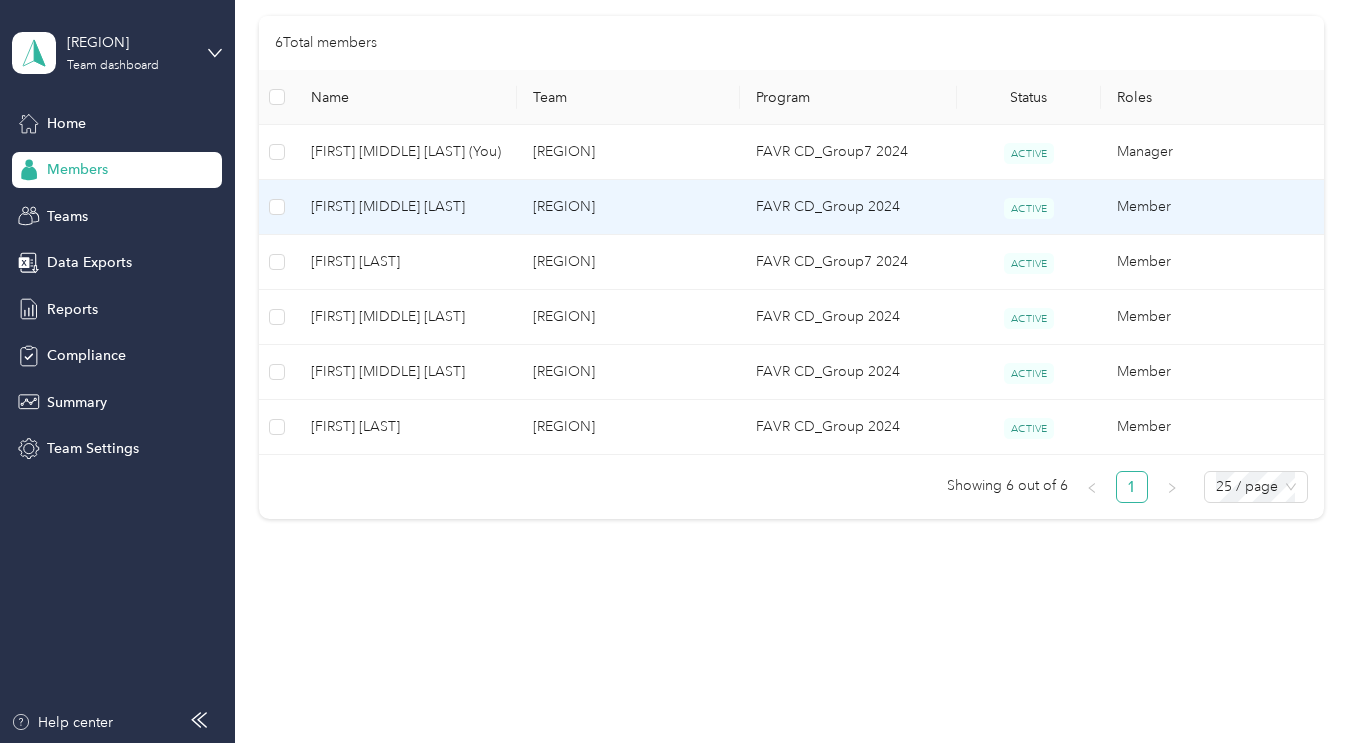 click on "[FIRST] [MIDDLE] [LAST]" at bounding box center [406, 207] 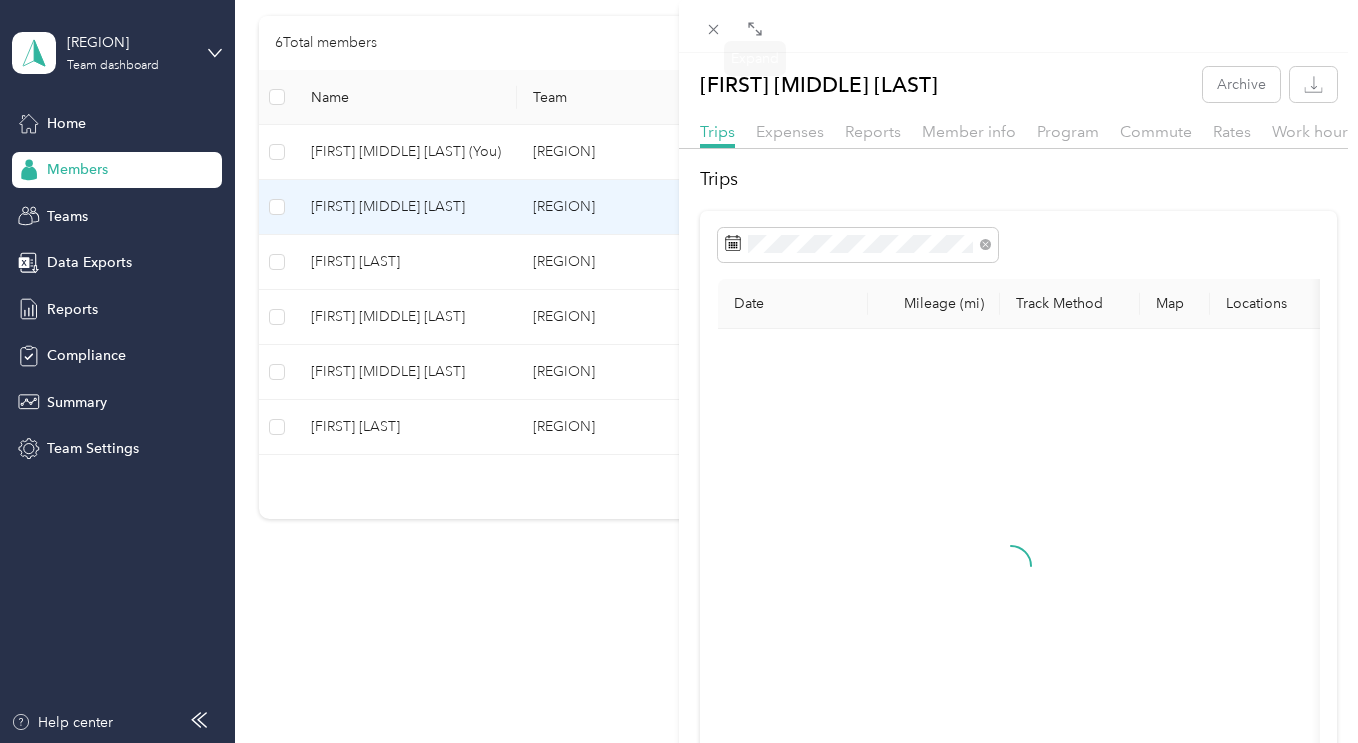 click 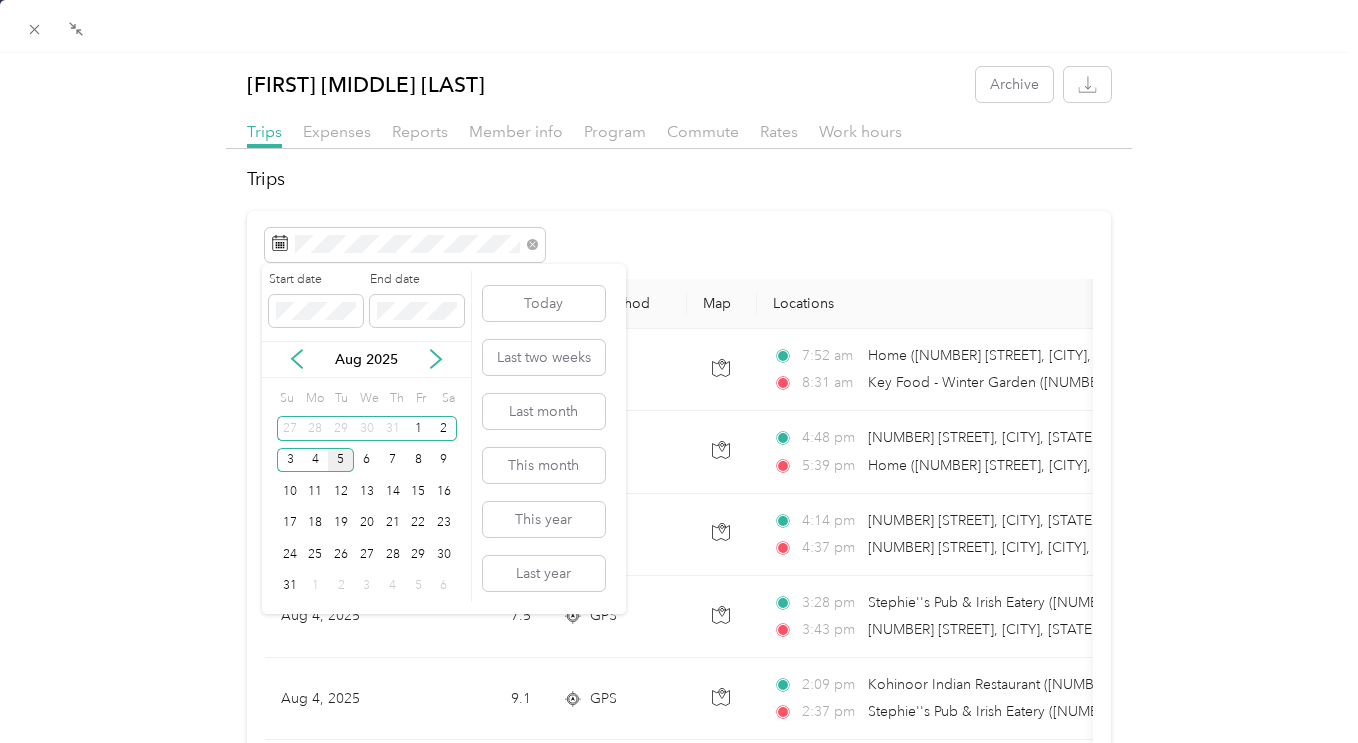click on "4" at bounding box center (316, 460) 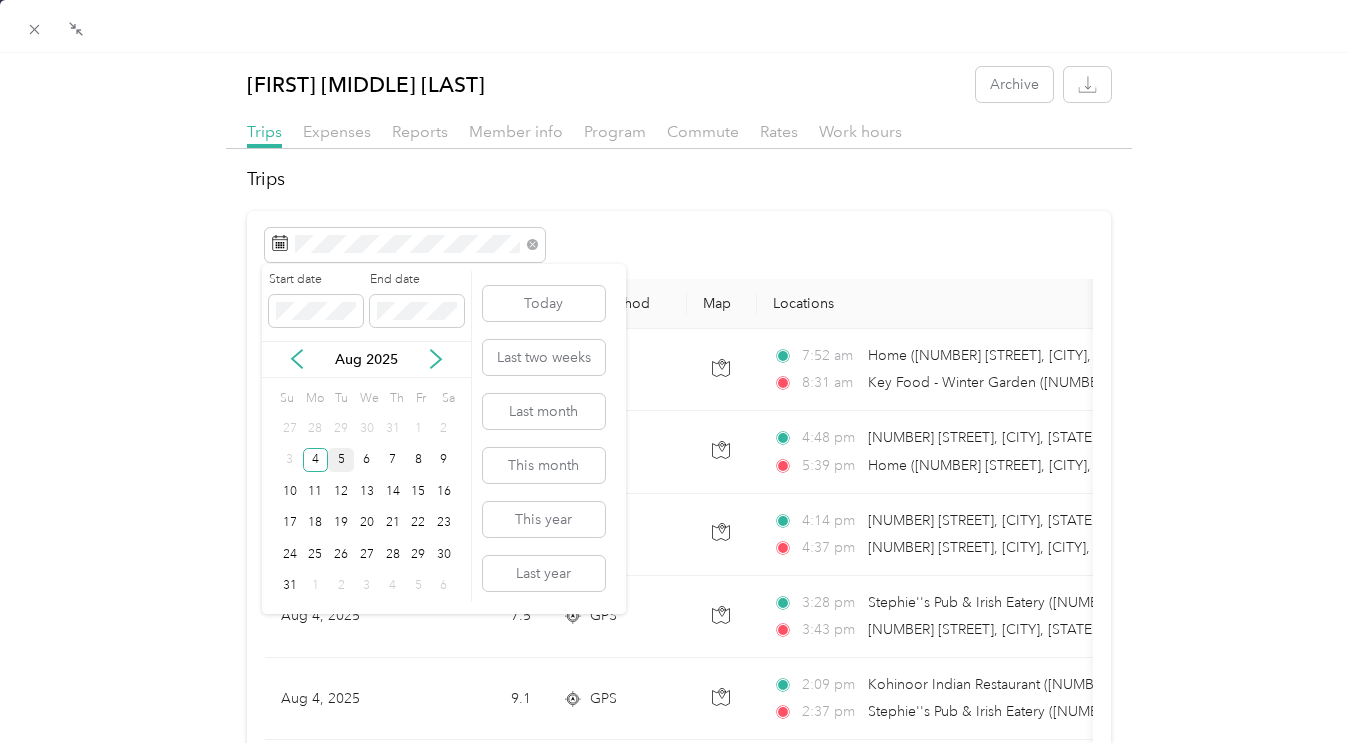 click on "4" at bounding box center [316, 460] 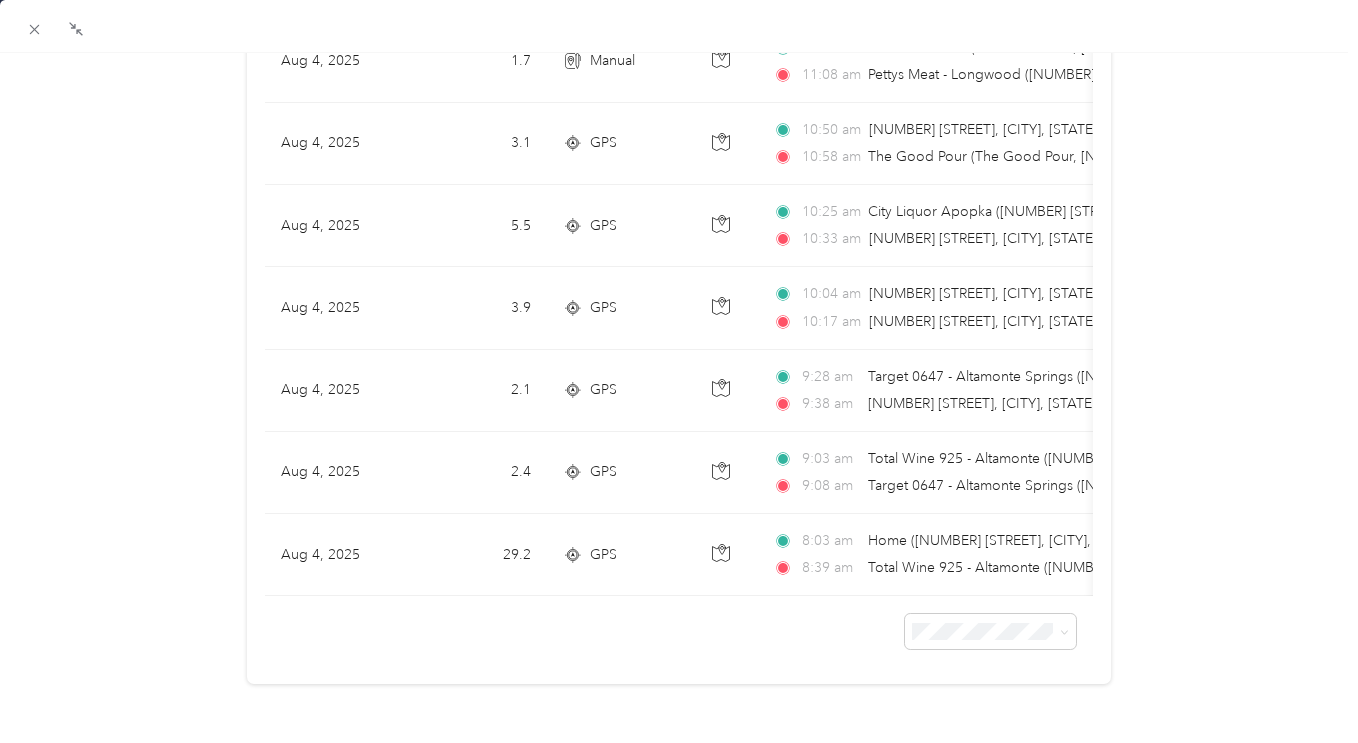 scroll, scrollTop: 1160, scrollLeft: 0, axis: vertical 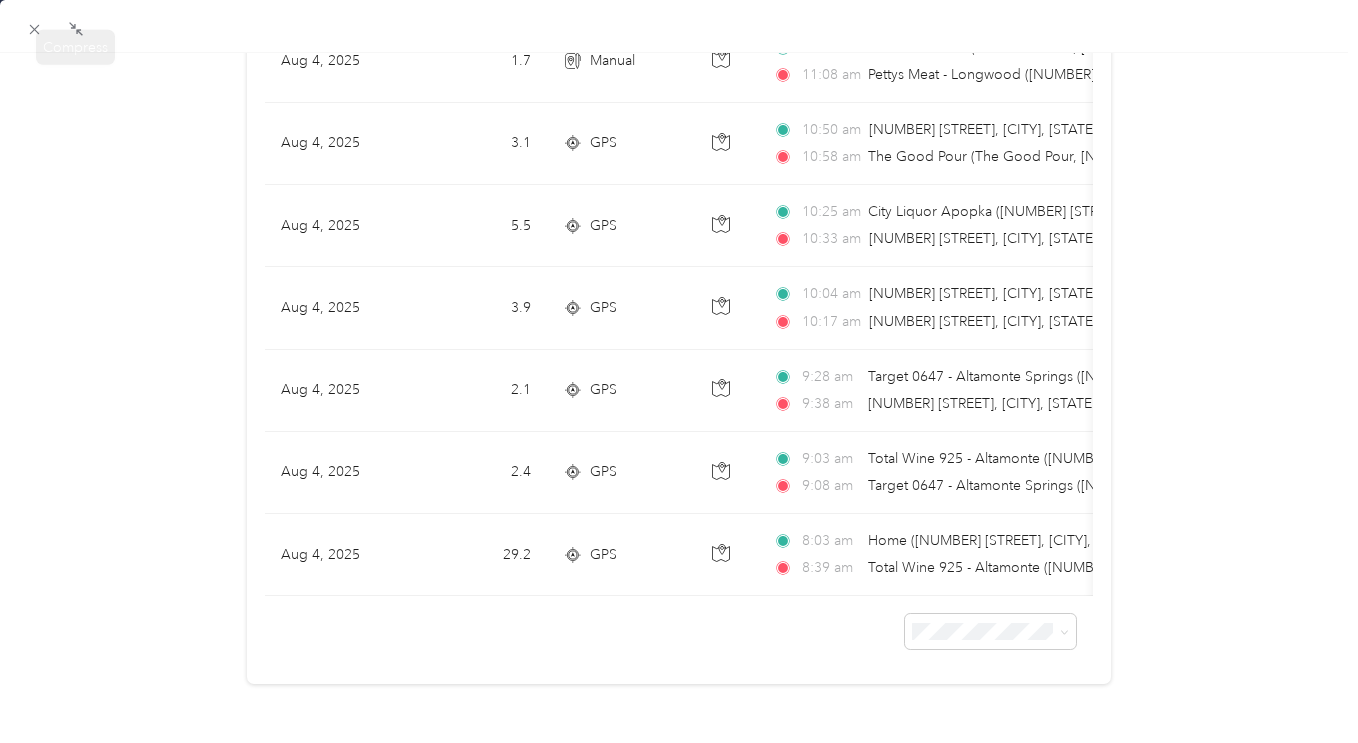 click at bounding box center [35, 29] 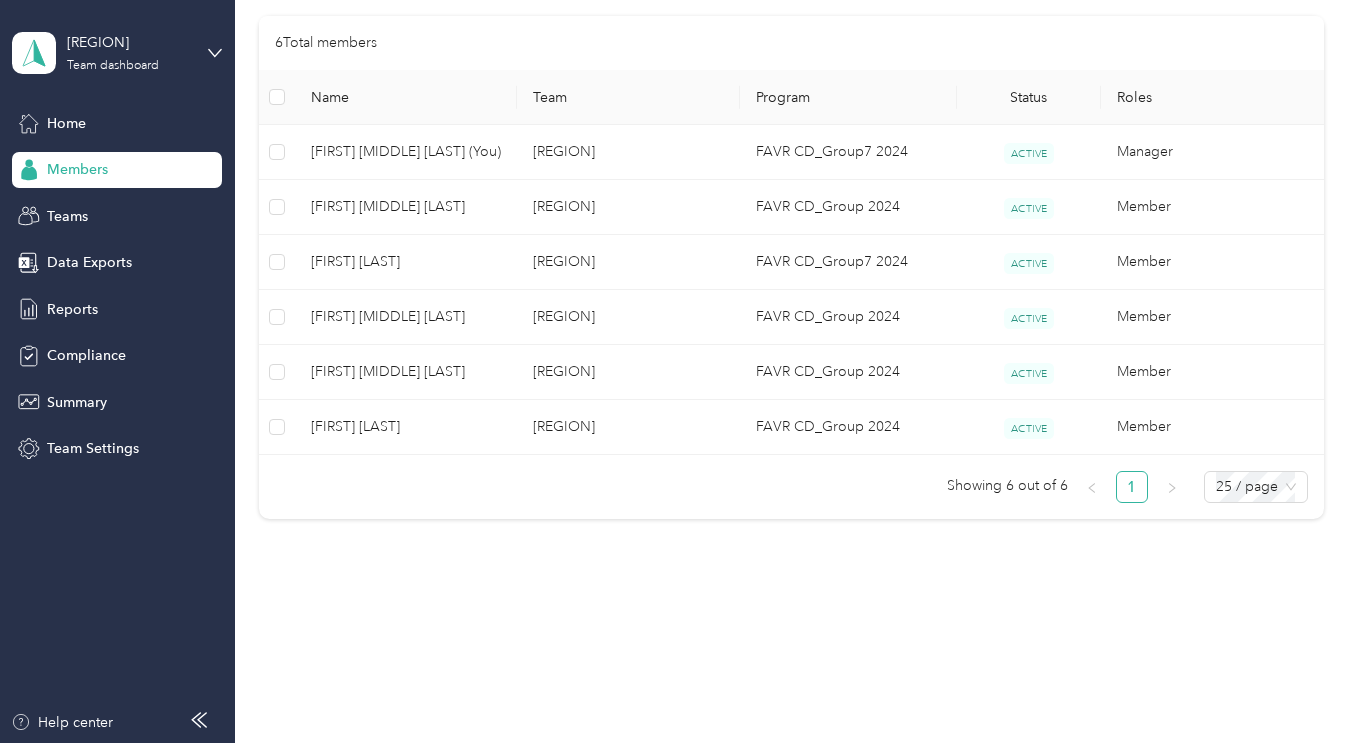 scroll, scrollTop: 271, scrollLeft: 0, axis: vertical 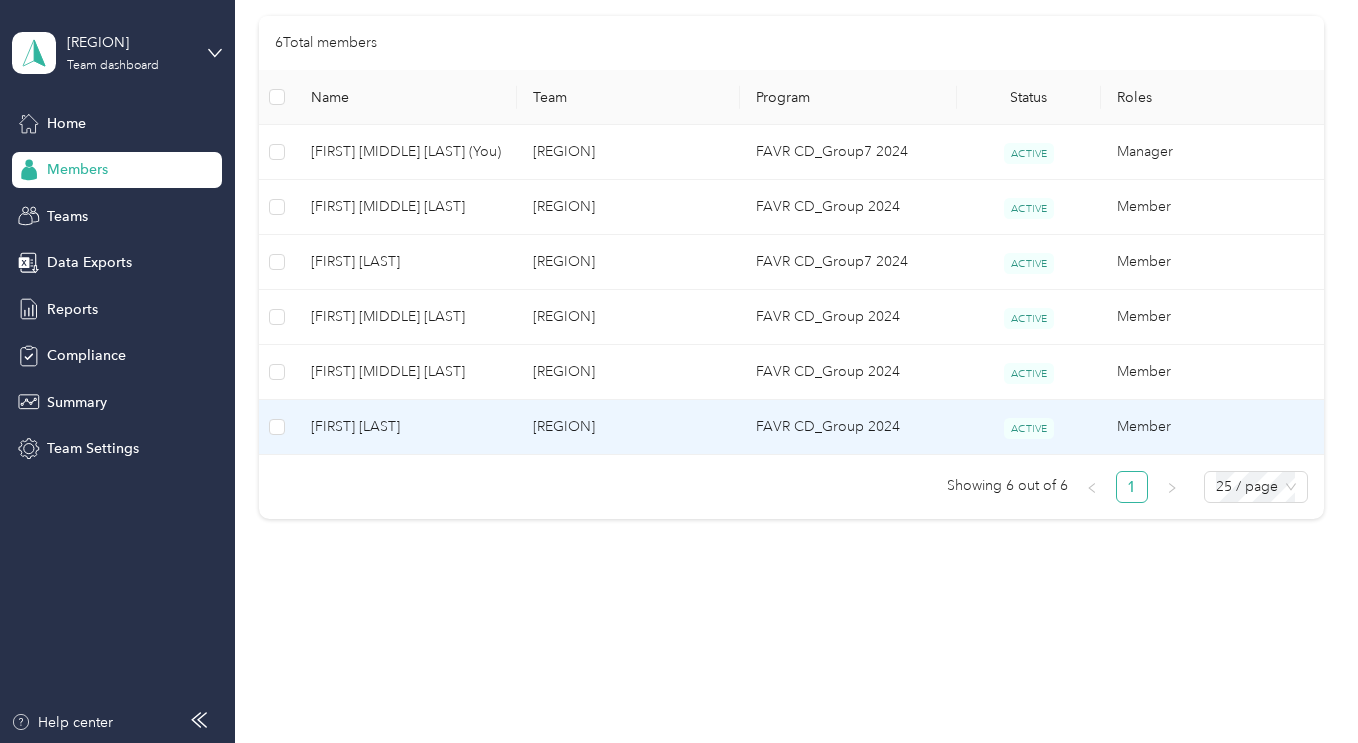 click on "[FIRST] [LAST]" at bounding box center [406, 427] 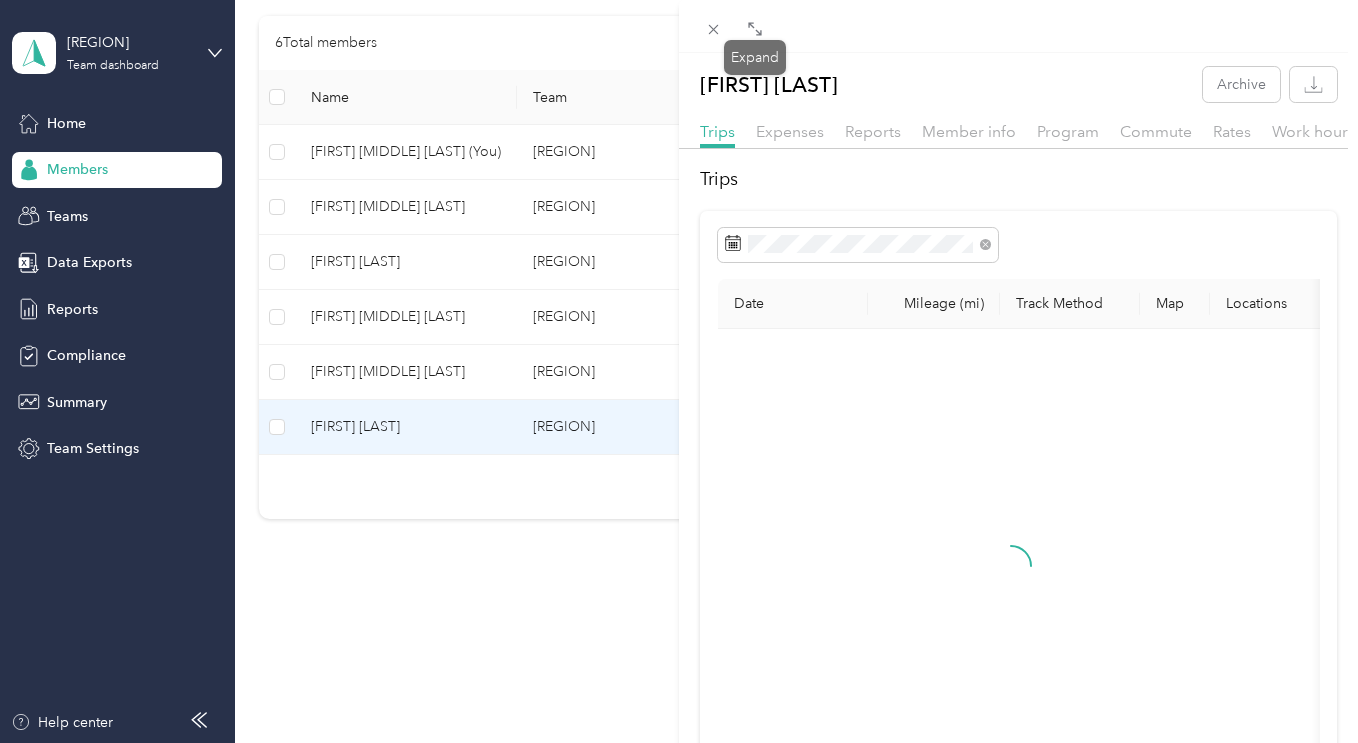 click 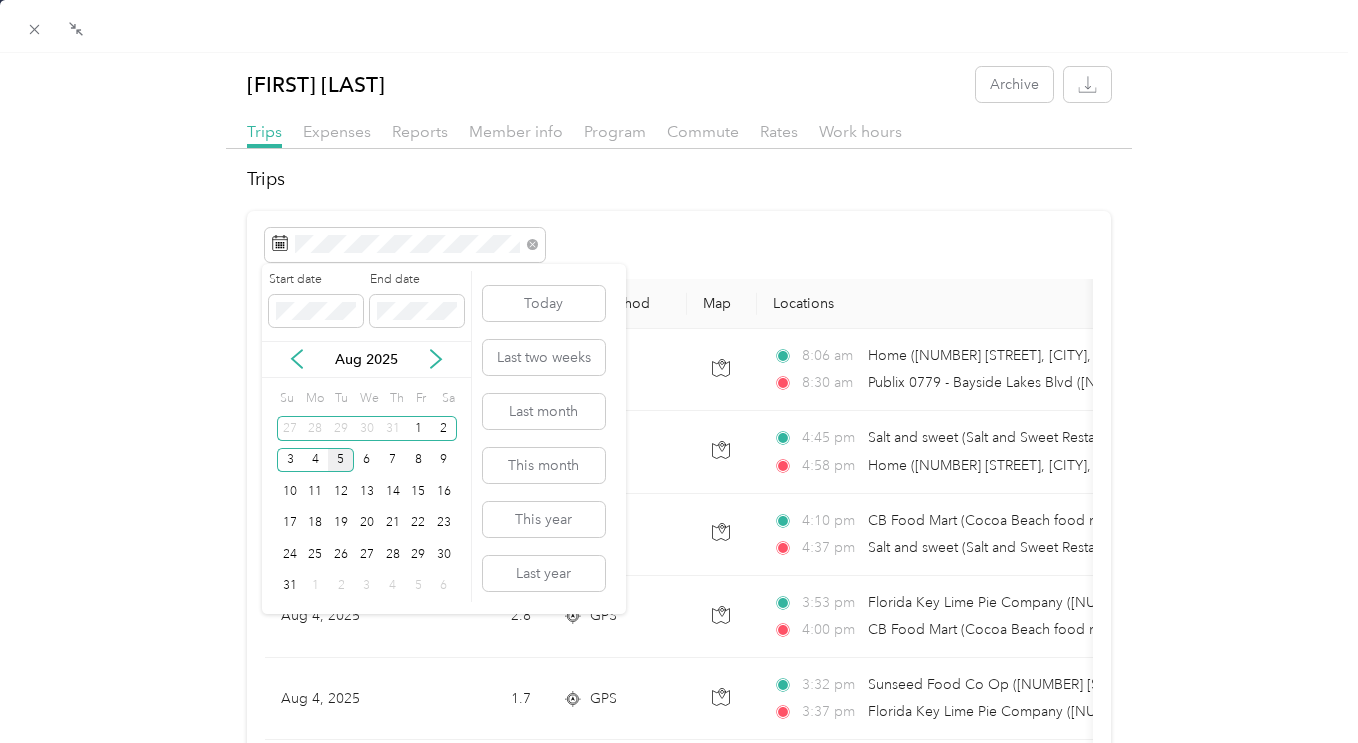 click on "4" at bounding box center (316, 460) 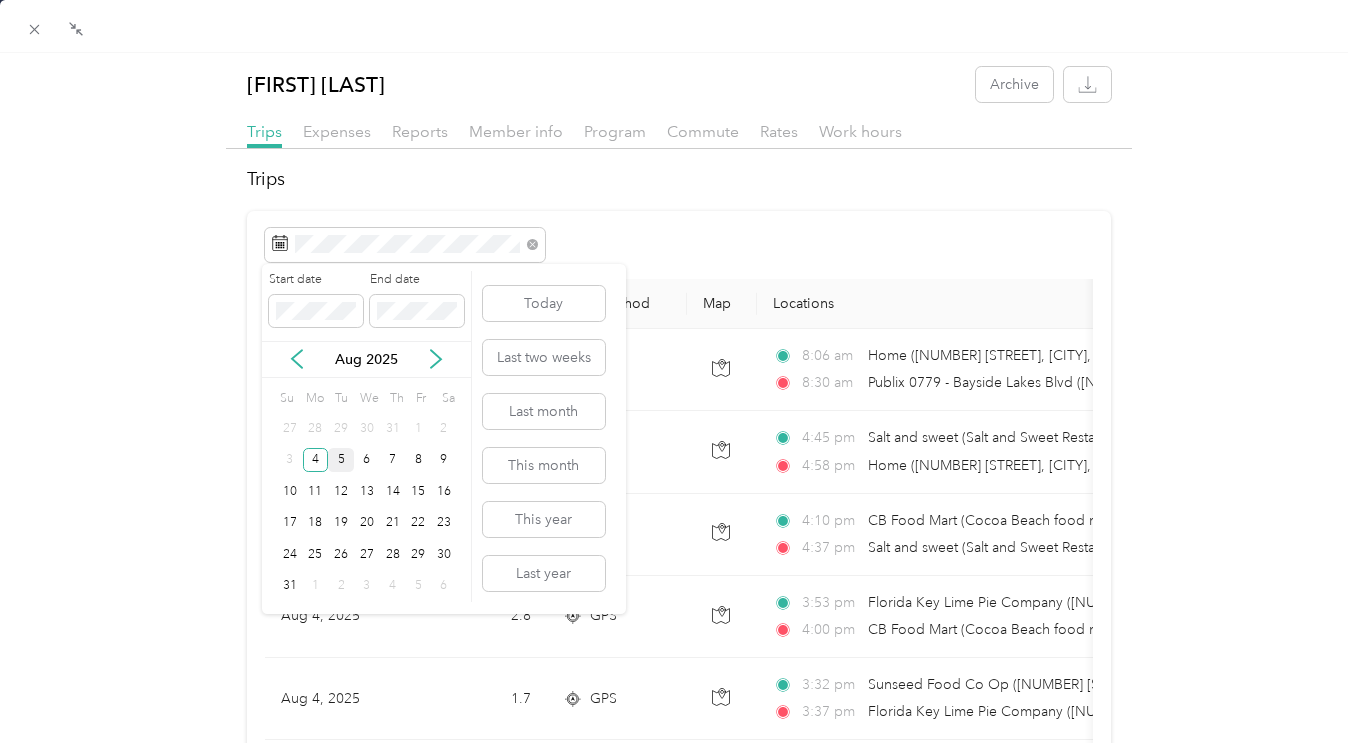 click on "4" at bounding box center (316, 460) 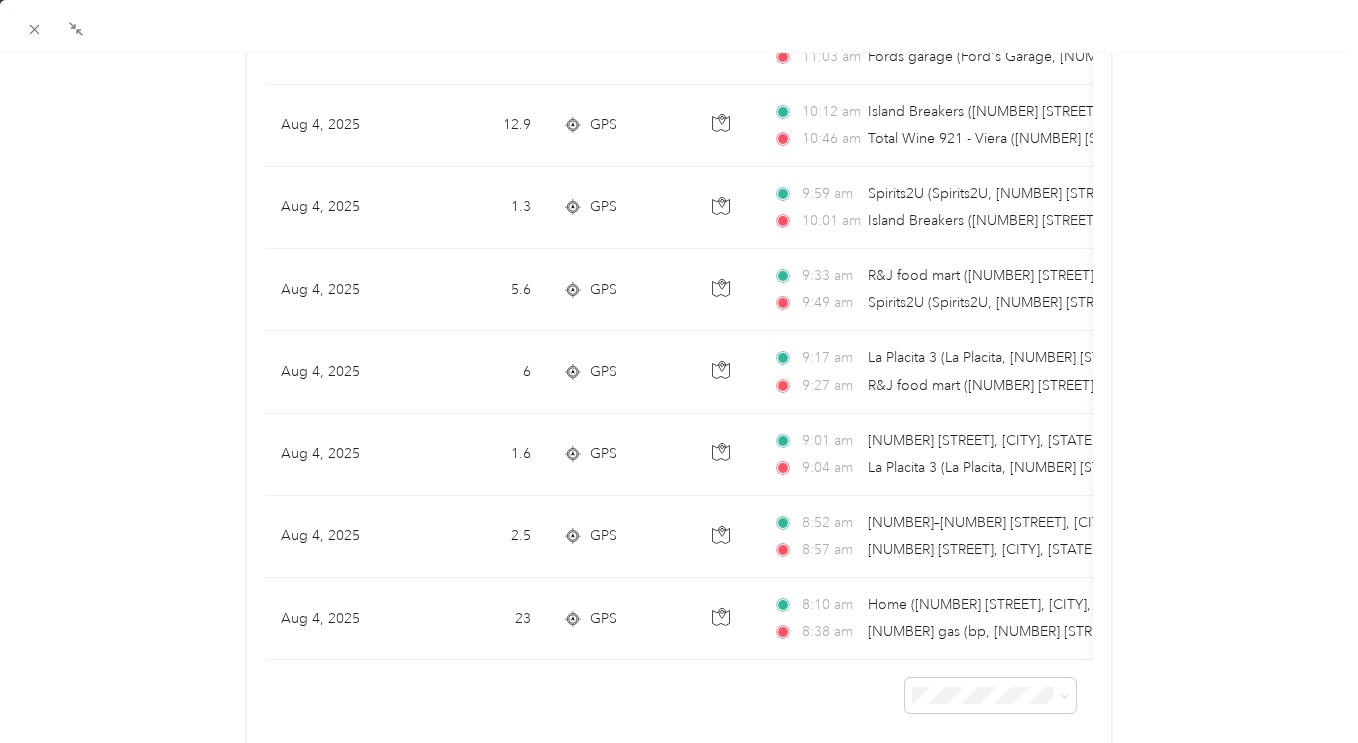 scroll, scrollTop: 1100, scrollLeft: 0, axis: vertical 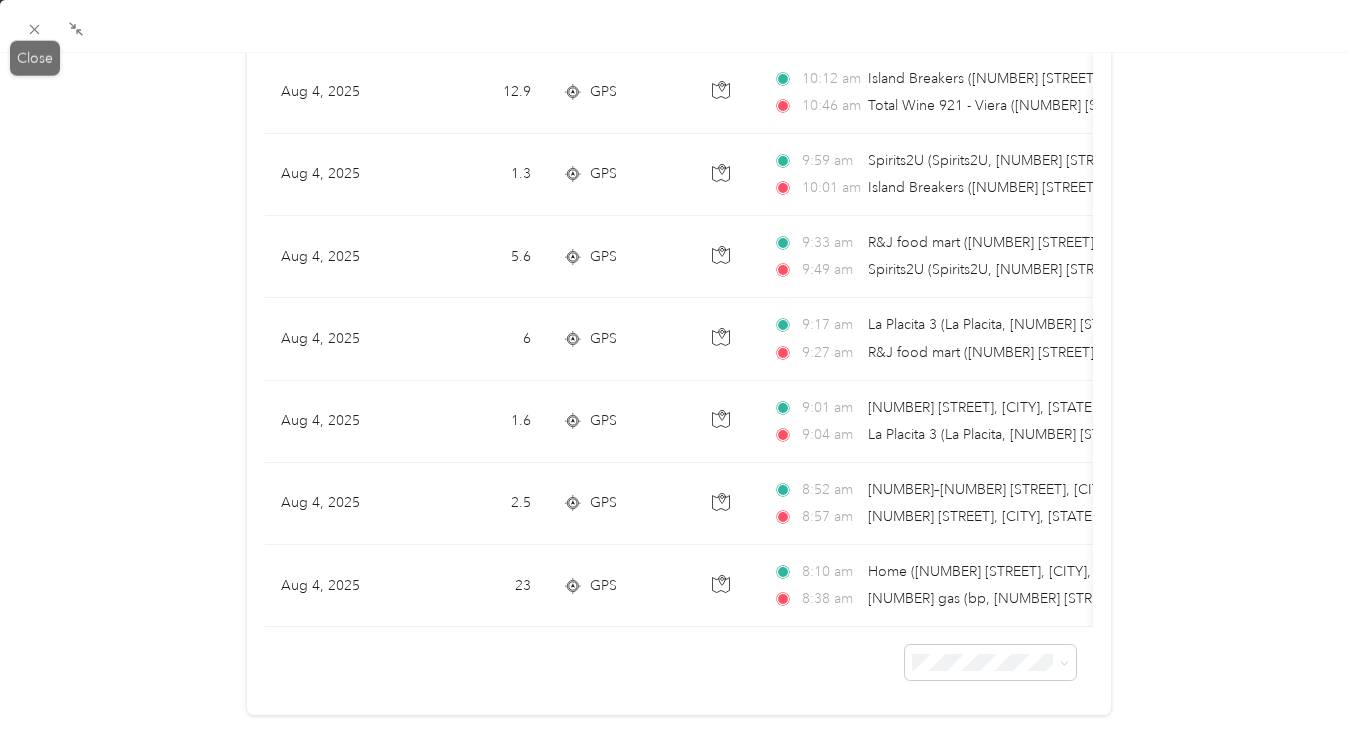 click 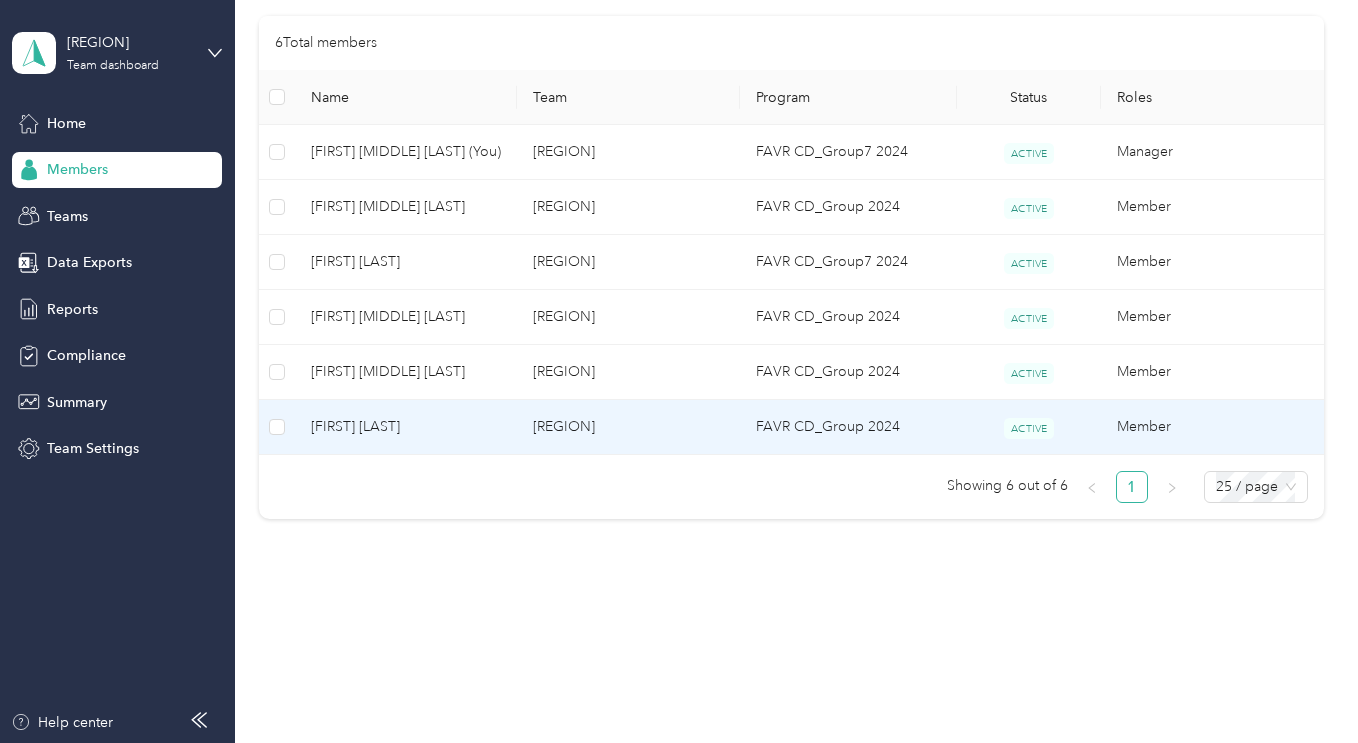 scroll, scrollTop: 271, scrollLeft: 0, axis: vertical 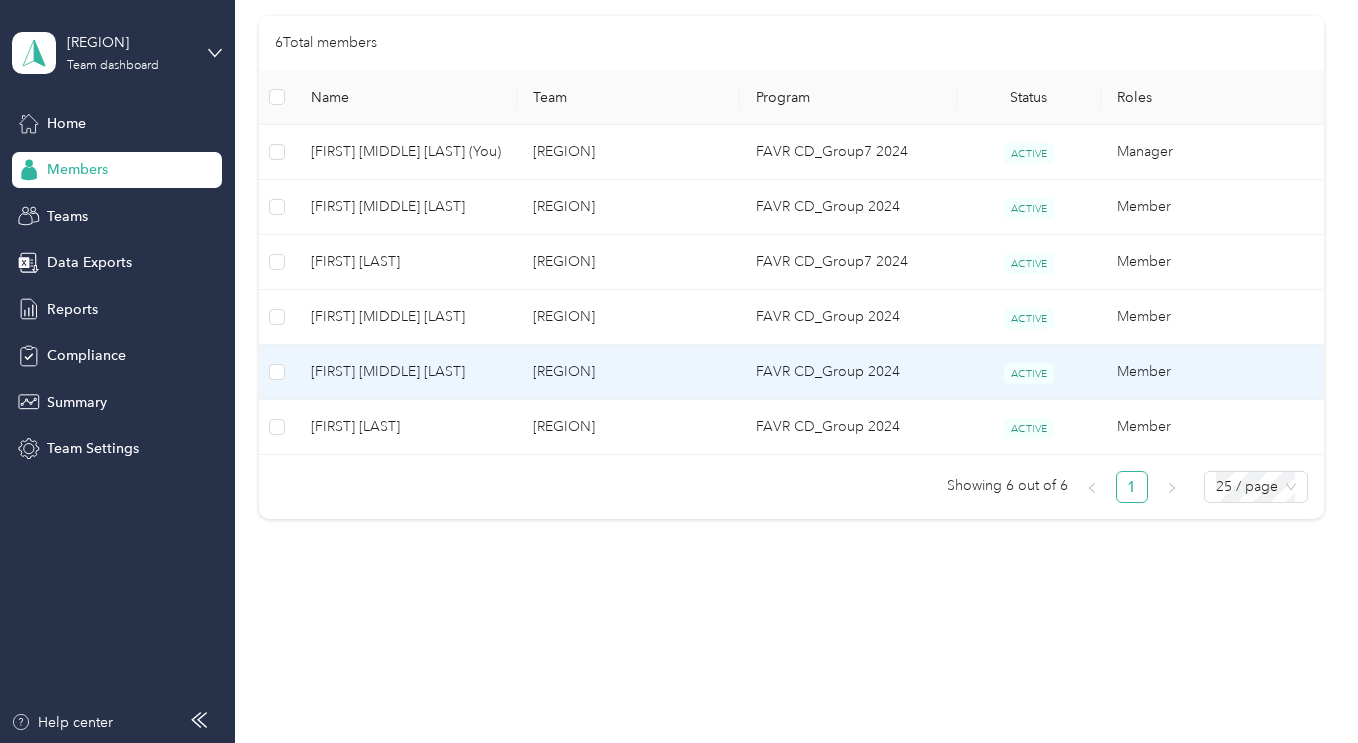 click on "[FIRST] [MIDDLE] [LAST]" at bounding box center (406, 372) 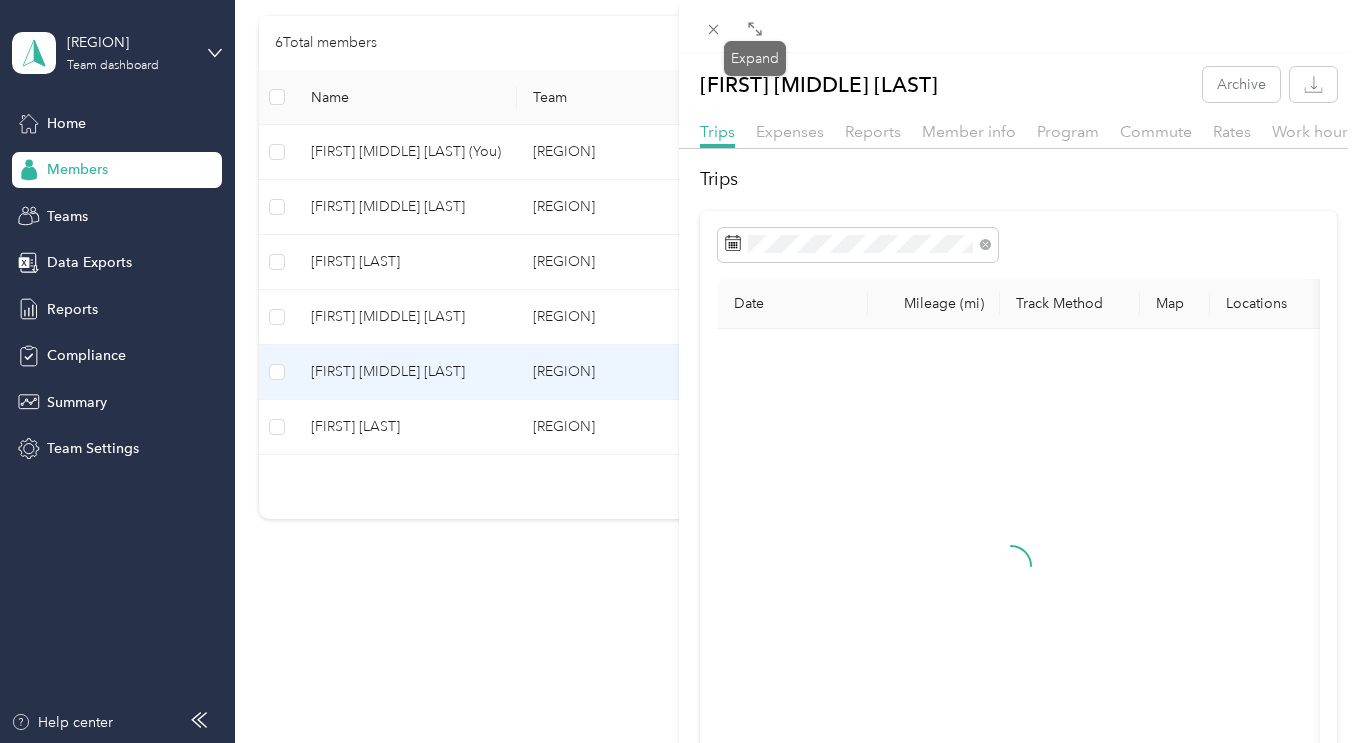 click 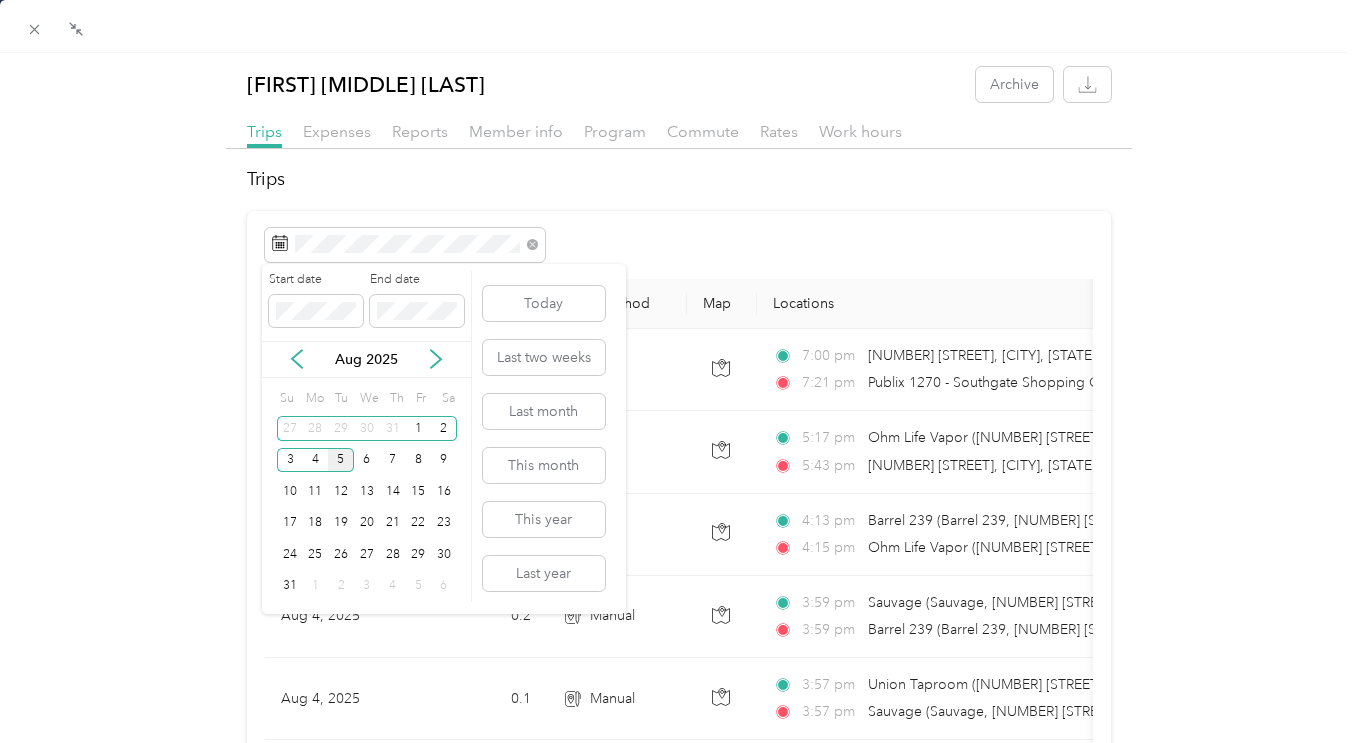 click on "4" at bounding box center (316, 460) 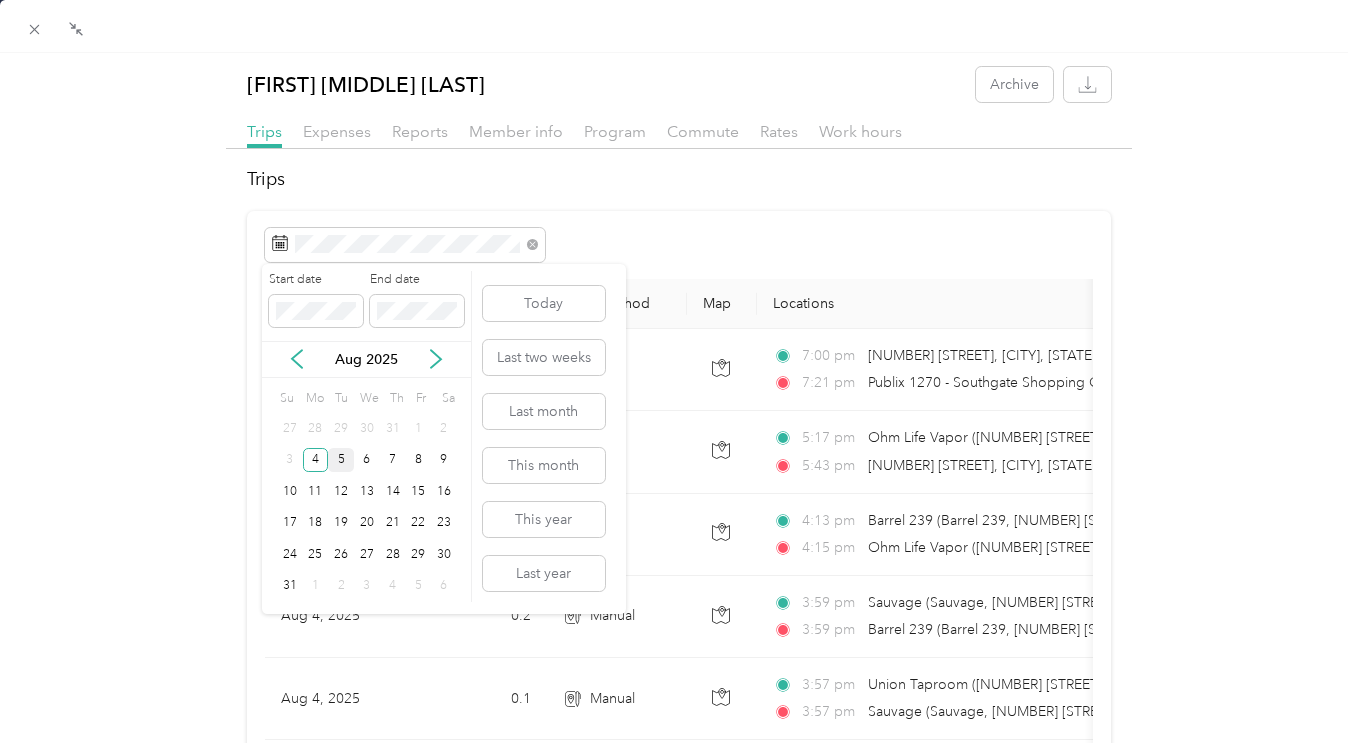 click on "4" at bounding box center (316, 460) 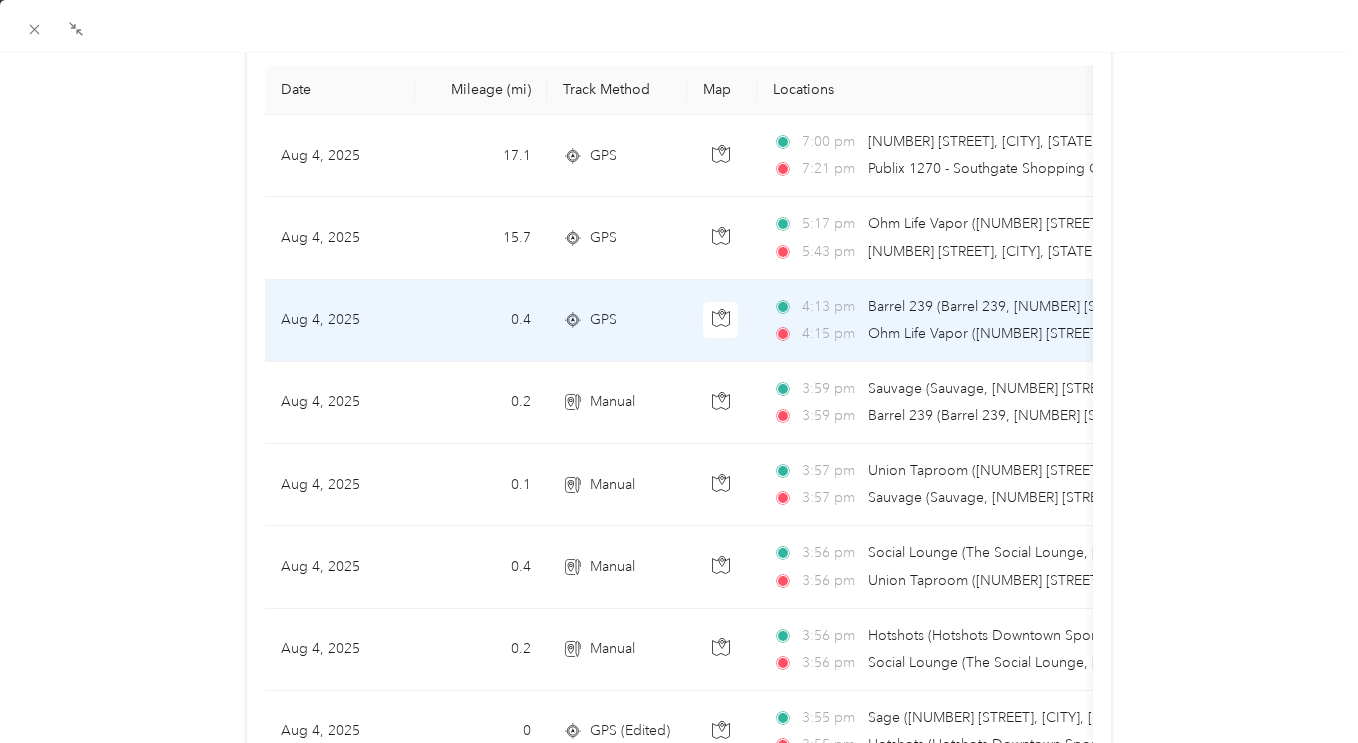 scroll, scrollTop: 114, scrollLeft: 0, axis: vertical 